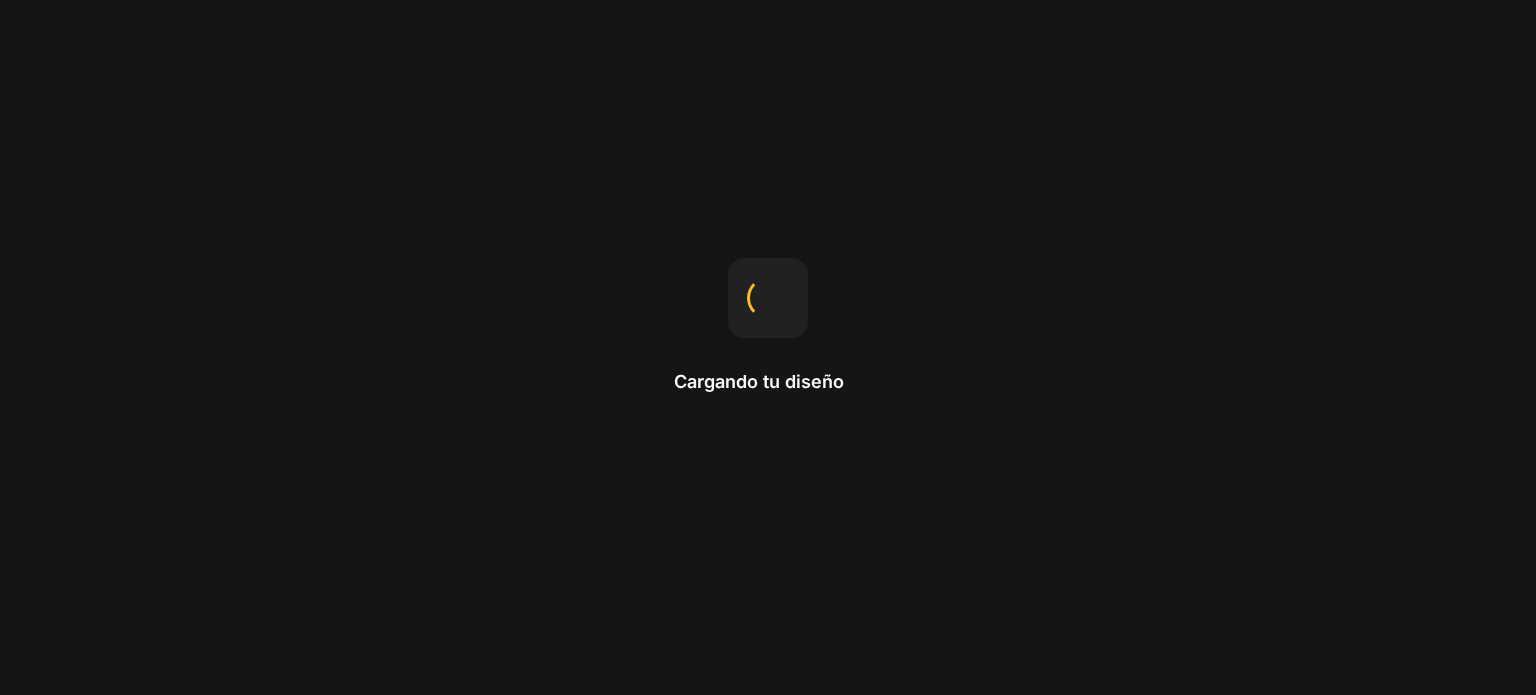 scroll, scrollTop: 0, scrollLeft: 0, axis: both 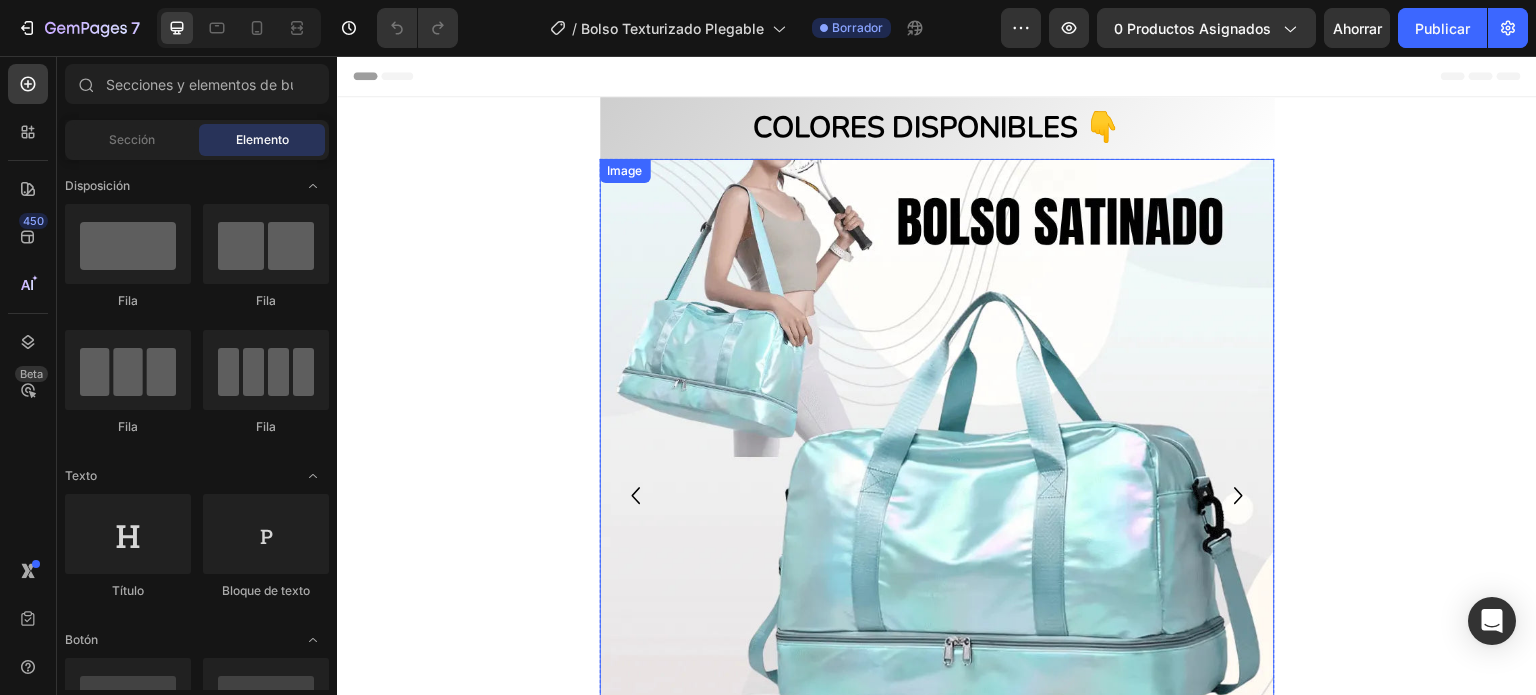 click at bounding box center (937, 496) 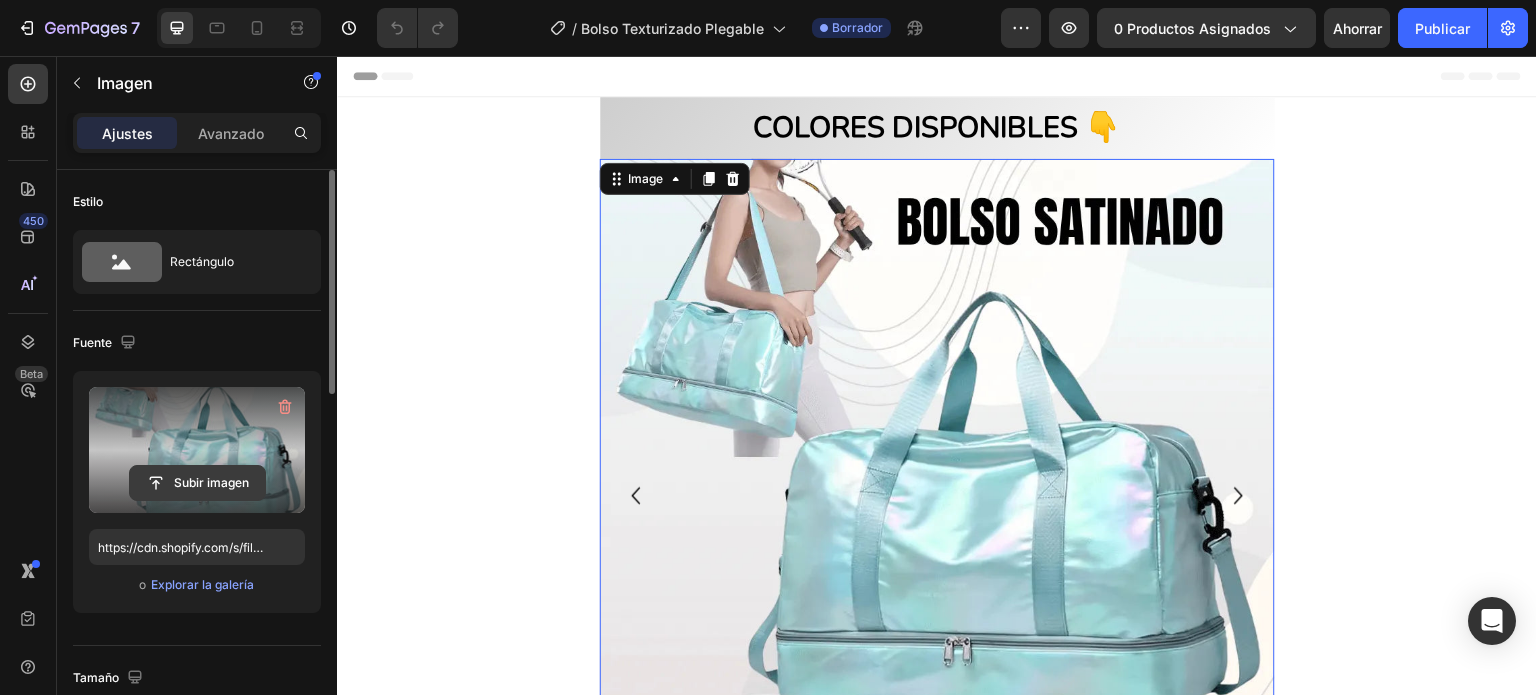 click 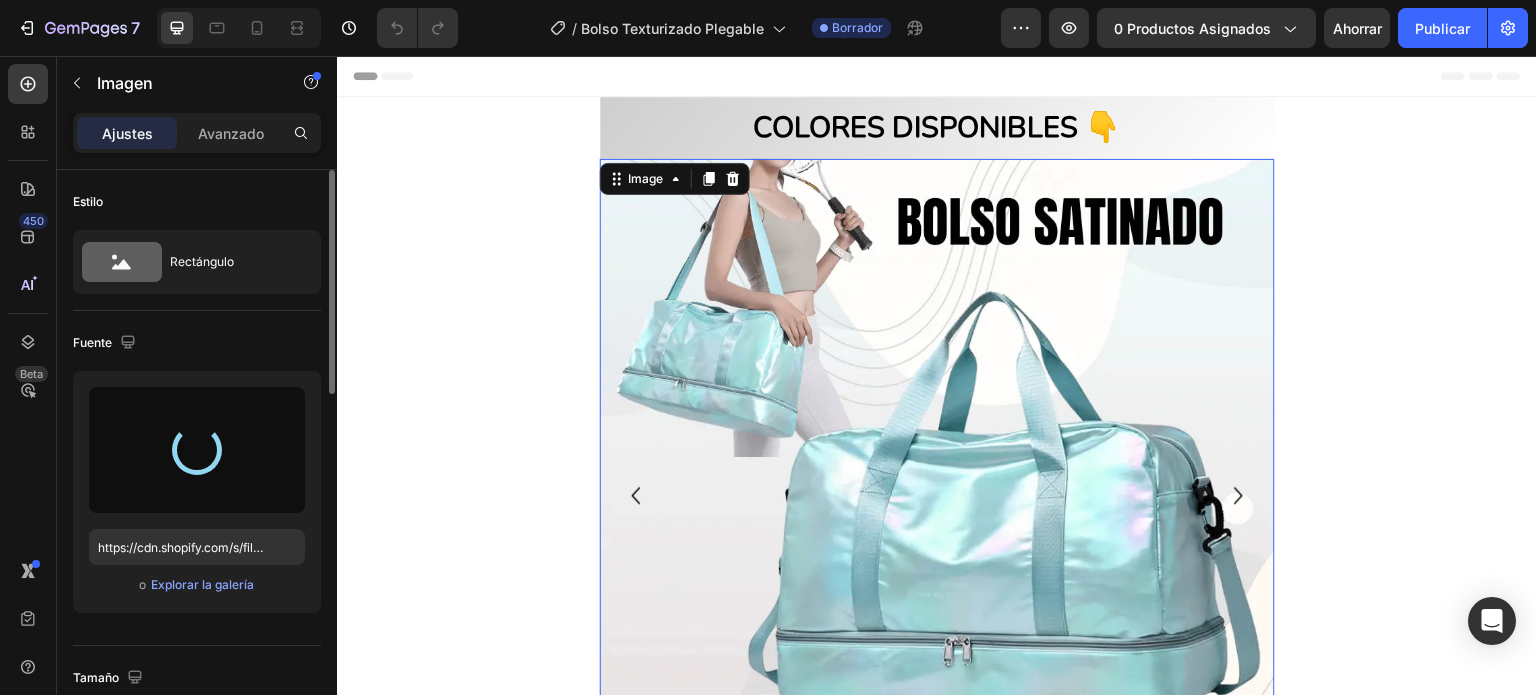 type on "https://cdn.shopify.com/s/files/1/0708/1902/0978/files/gempages_565411596948472817-350f82db-6a31-4690-bd5d-a5978aaf5b54.webp" 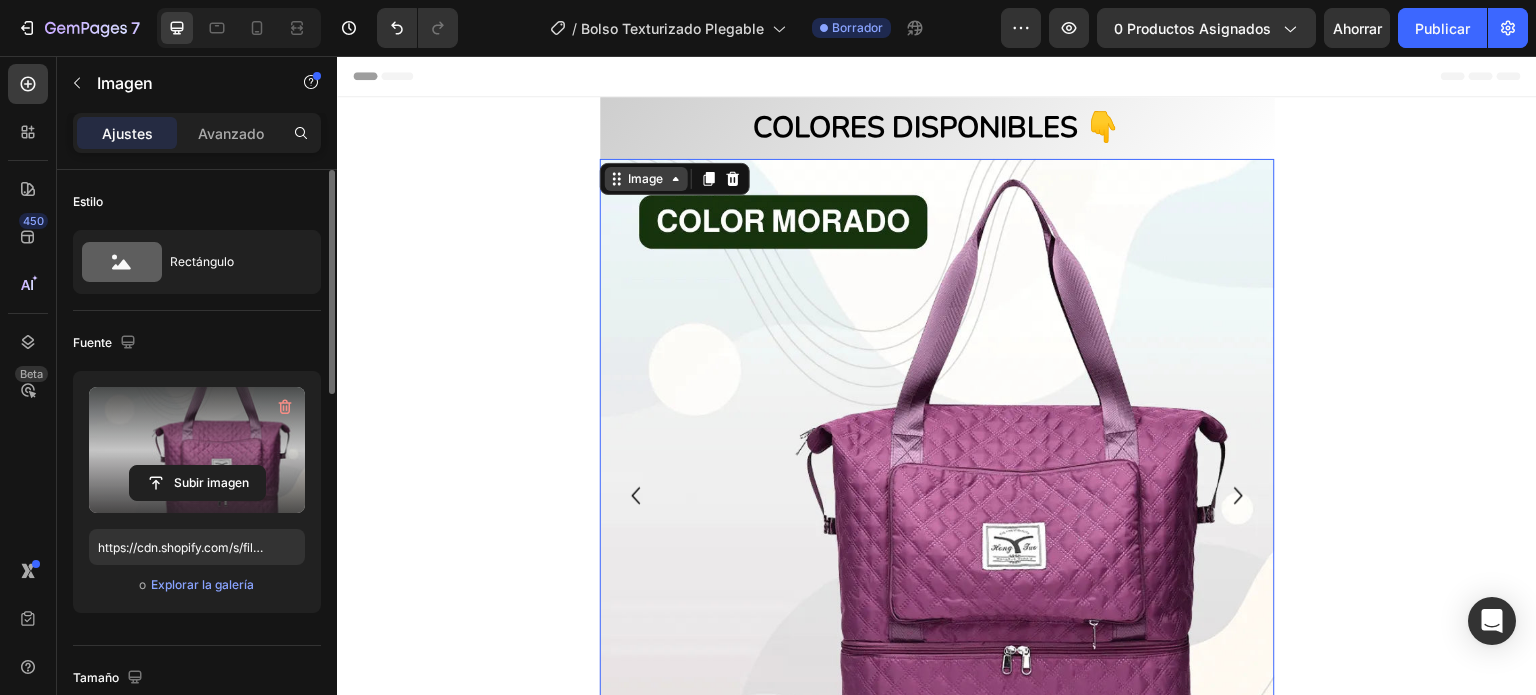 click 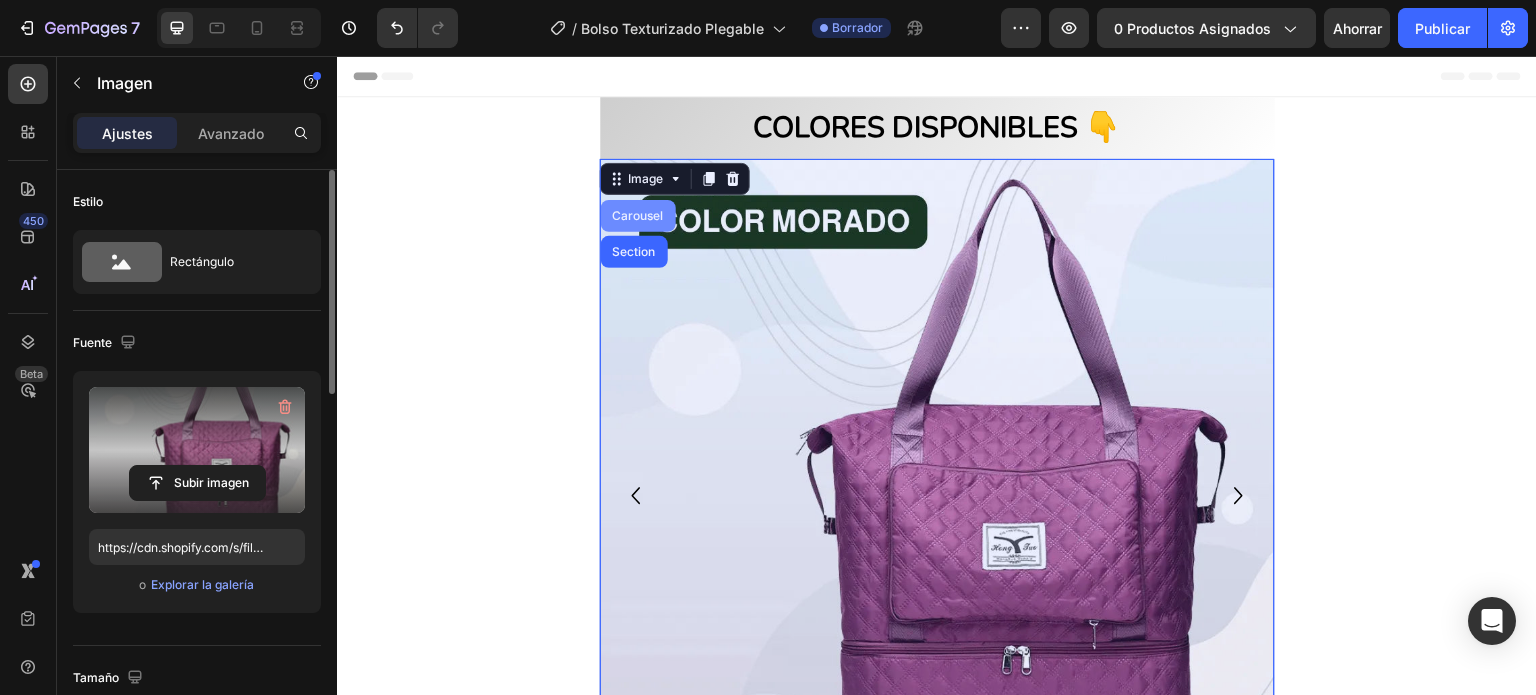 click on "Carousel" at bounding box center [638, 216] 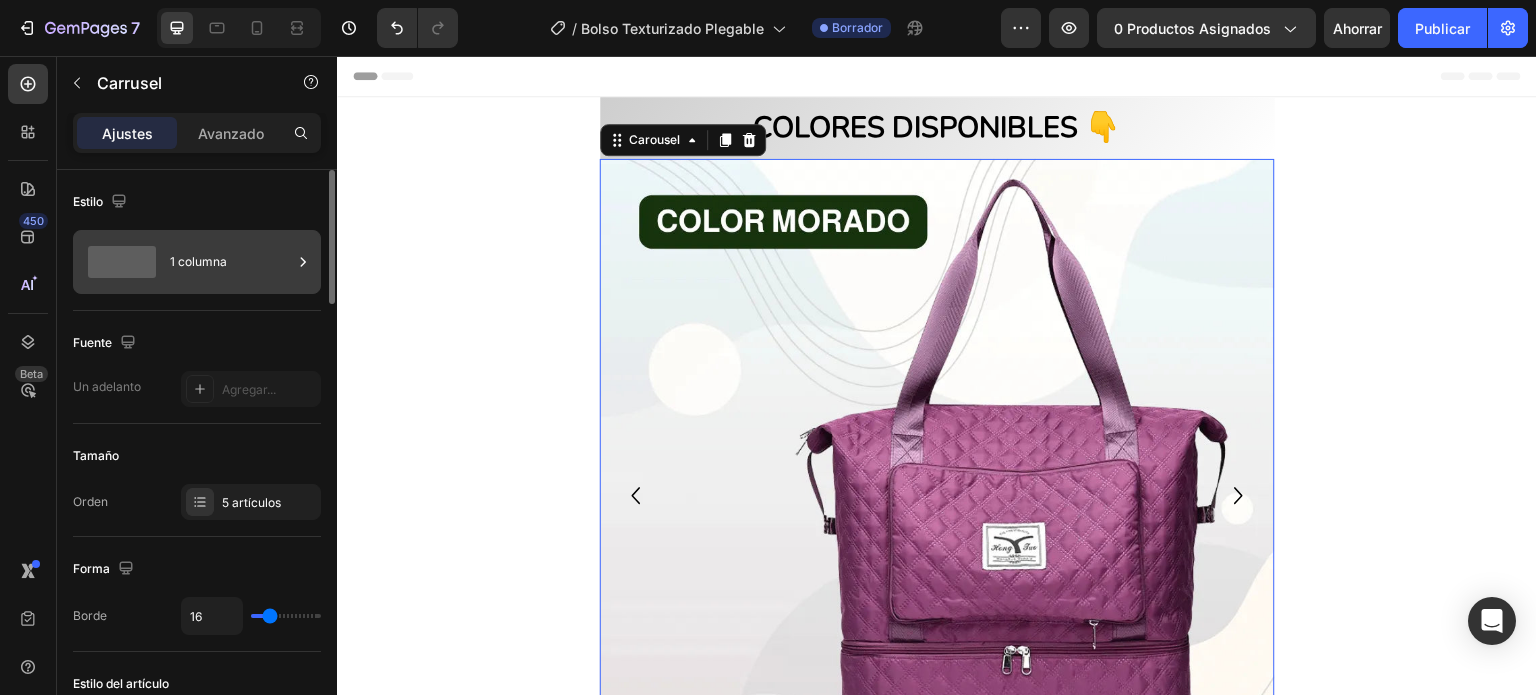 click on "1 columna" at bounding box center [231, 262] 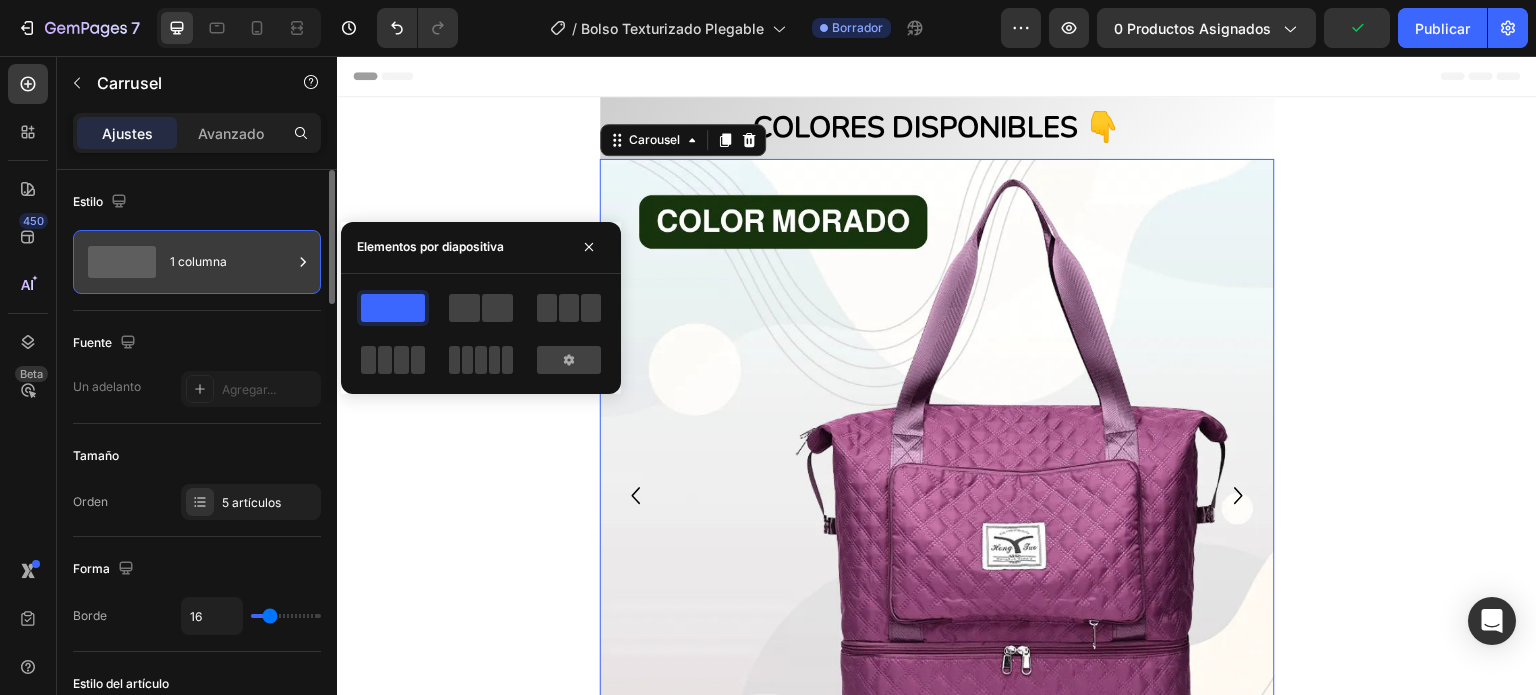 click on "1 columna" at bounding box center (231, 262) 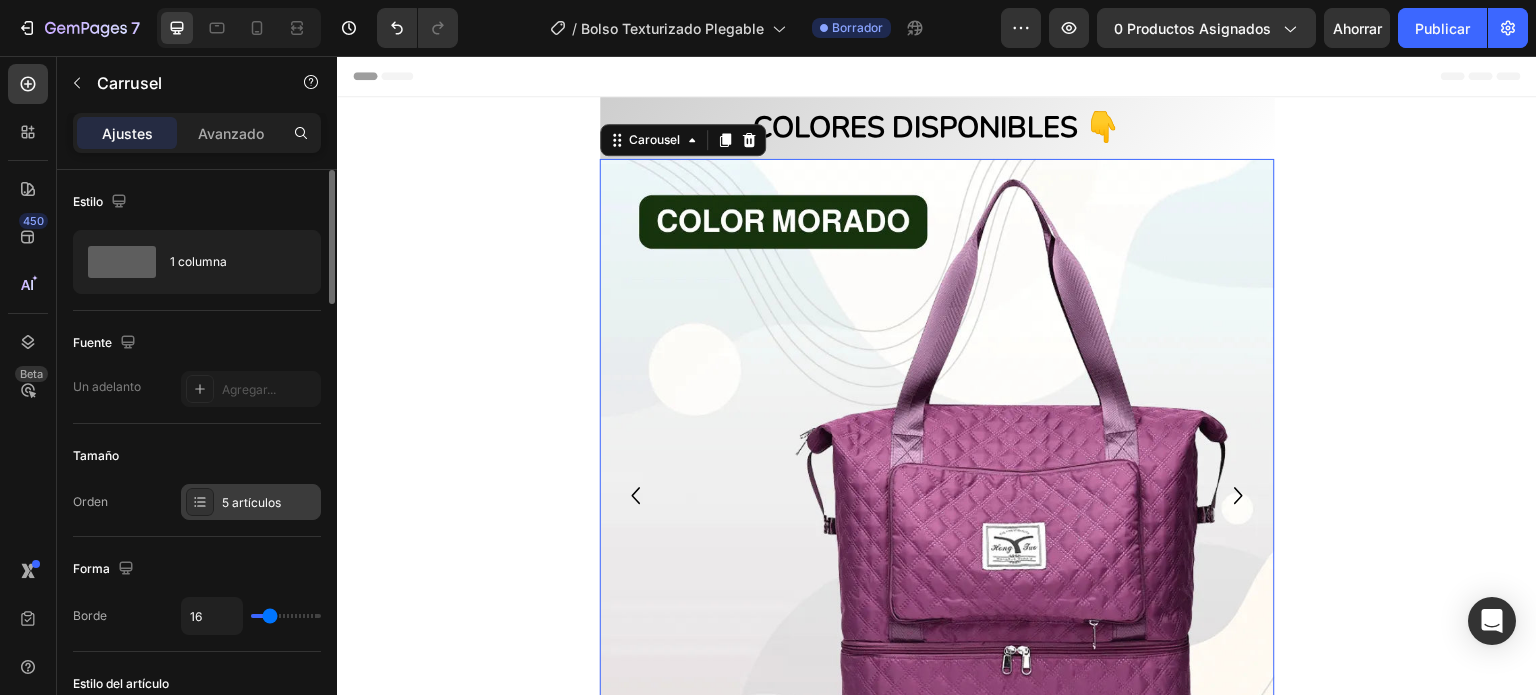 click on "5 artículos" at bounding box center (269, 503) 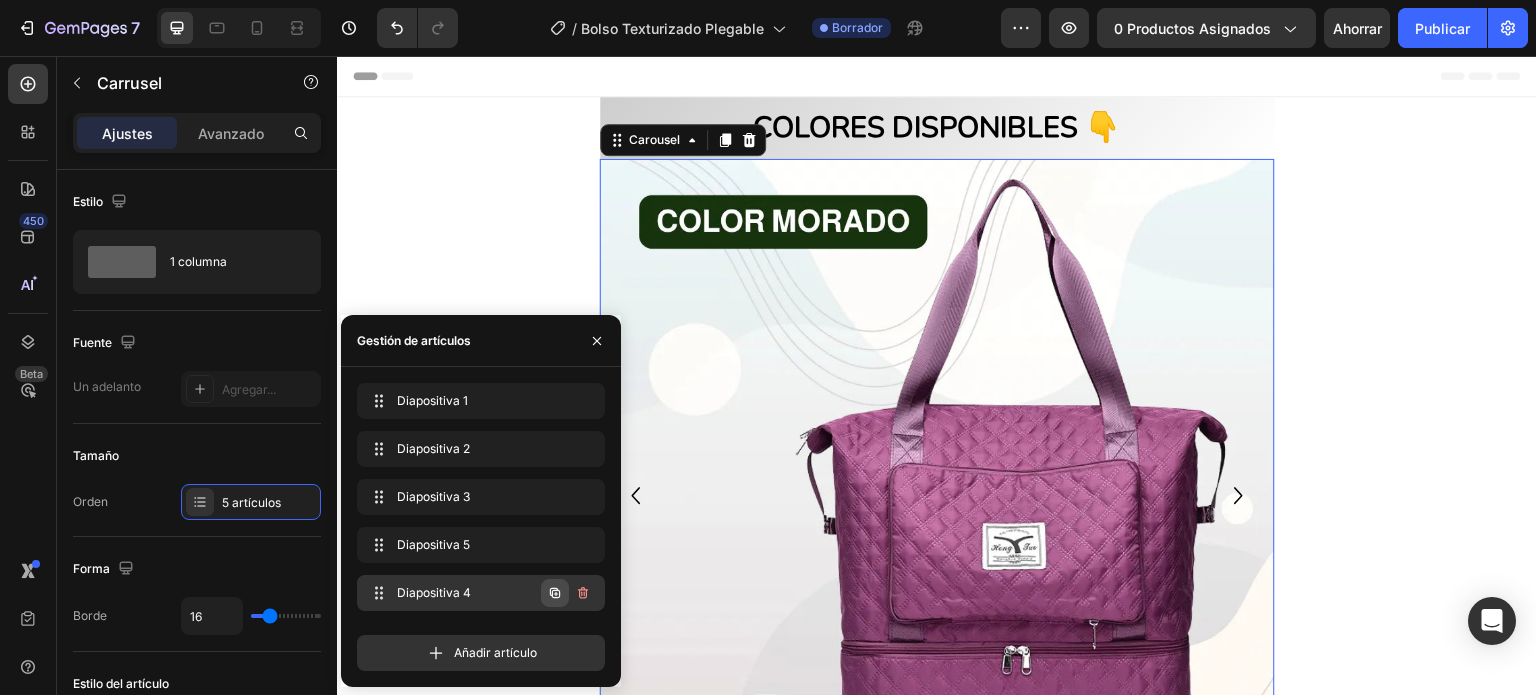 click 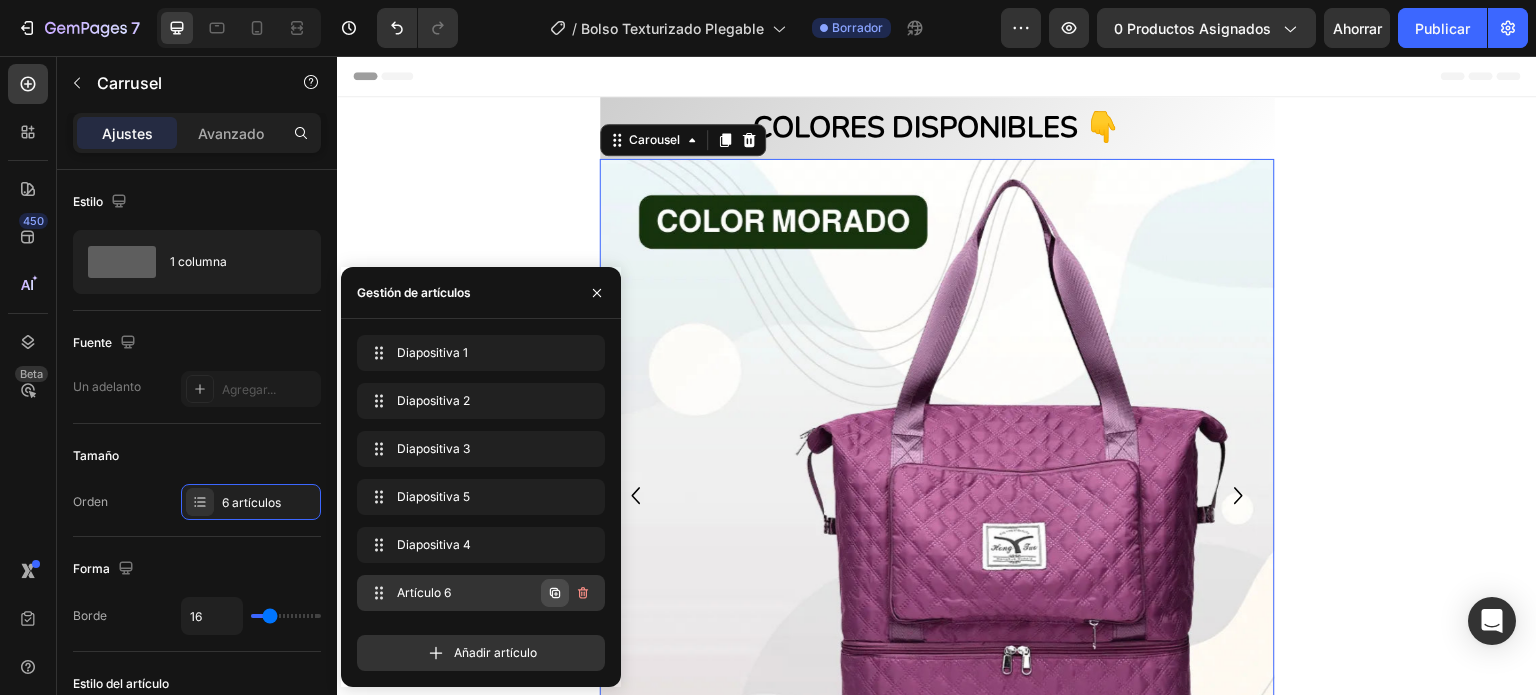 click at bounding box center [555, 593] 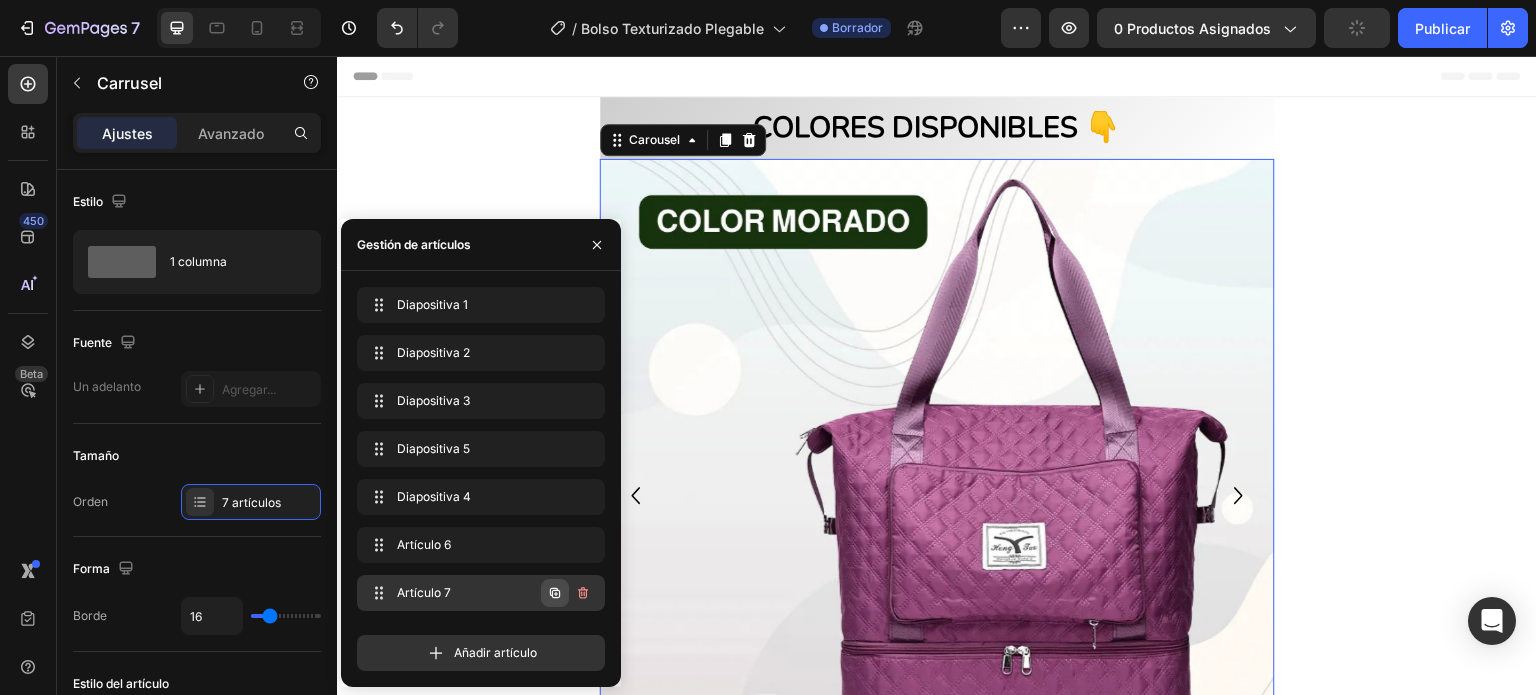 click 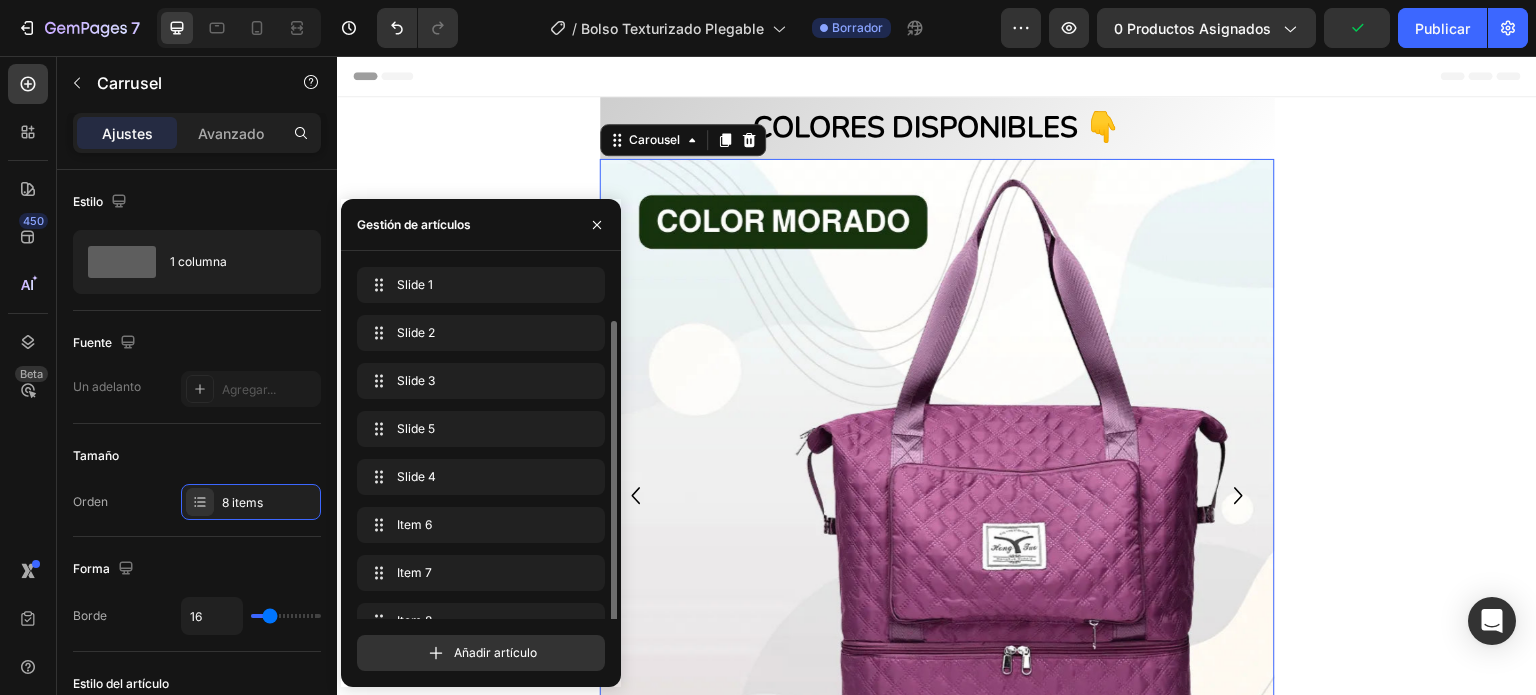 scroll, scrollTop: 28, scrollLeft: 0, axis: vertical 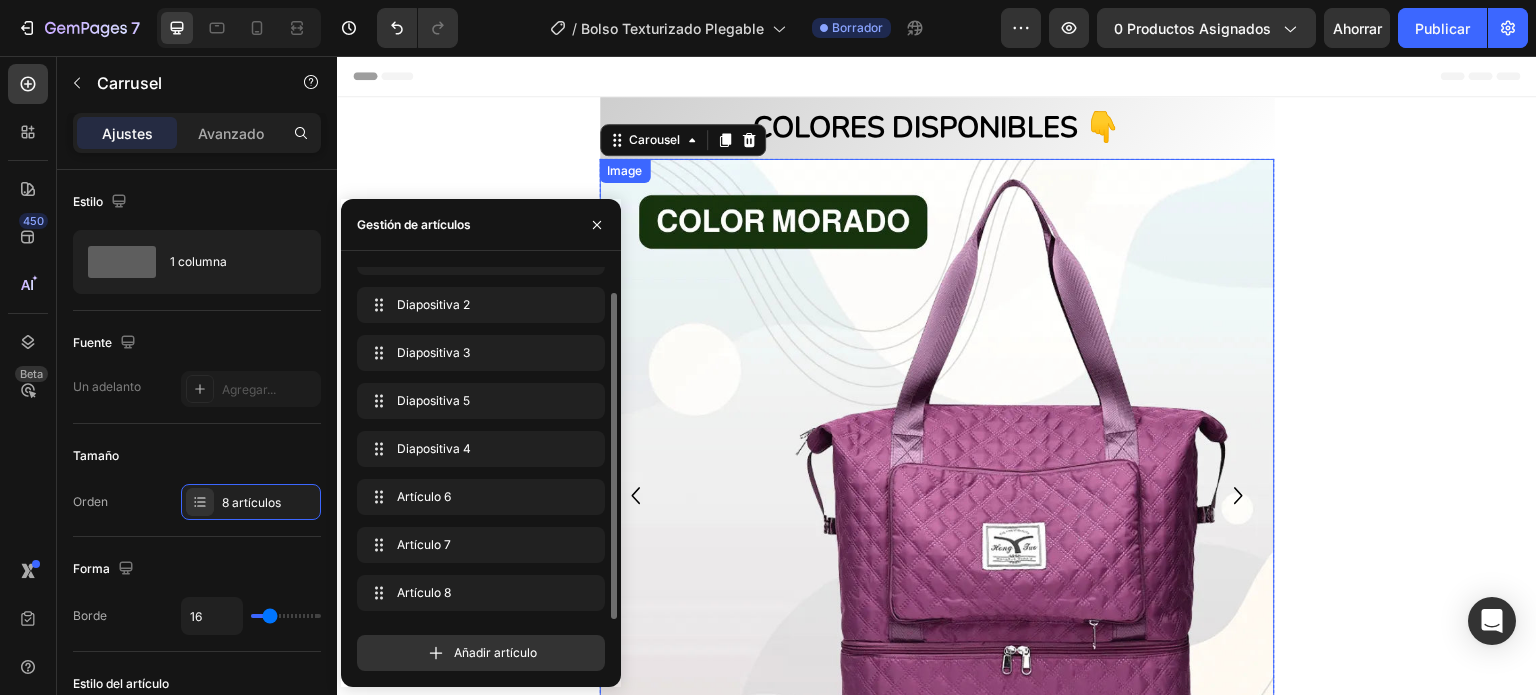 click at bounding box center [937, 496] 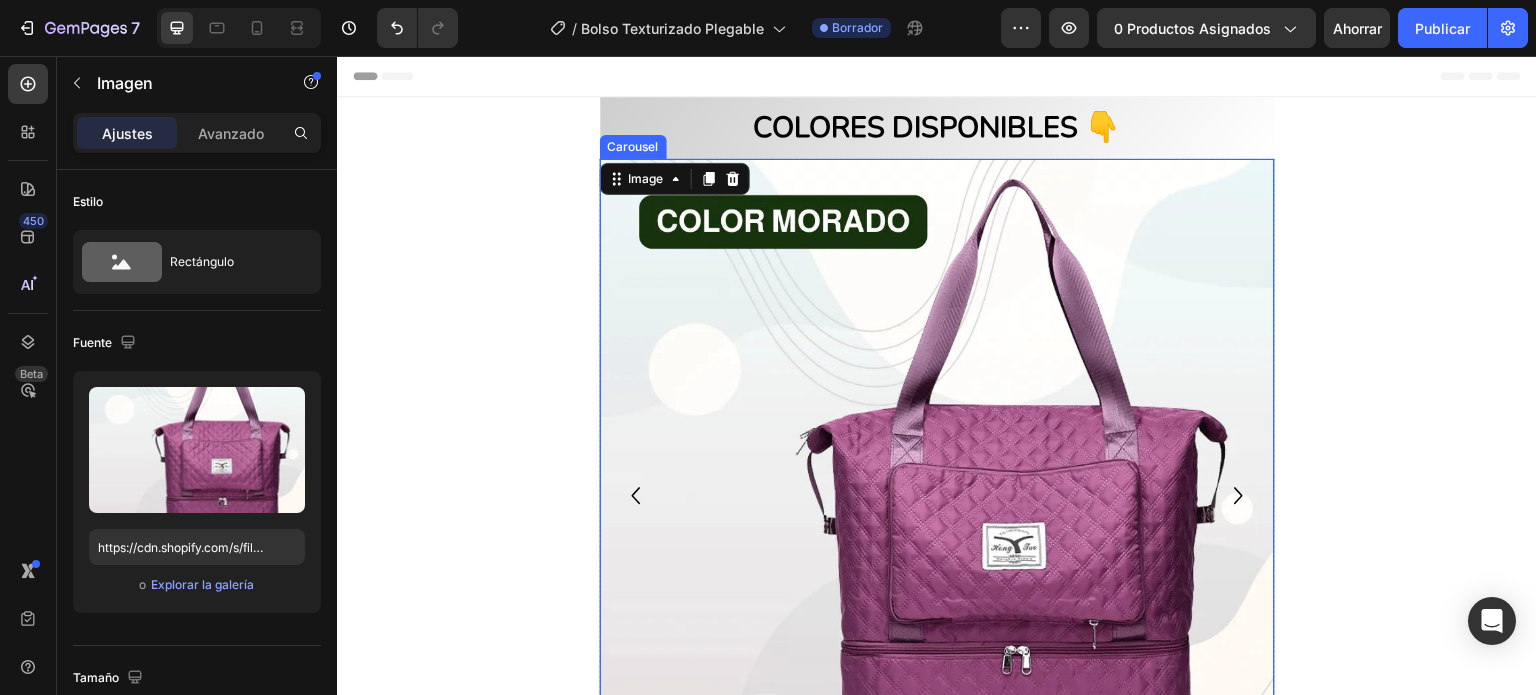 click 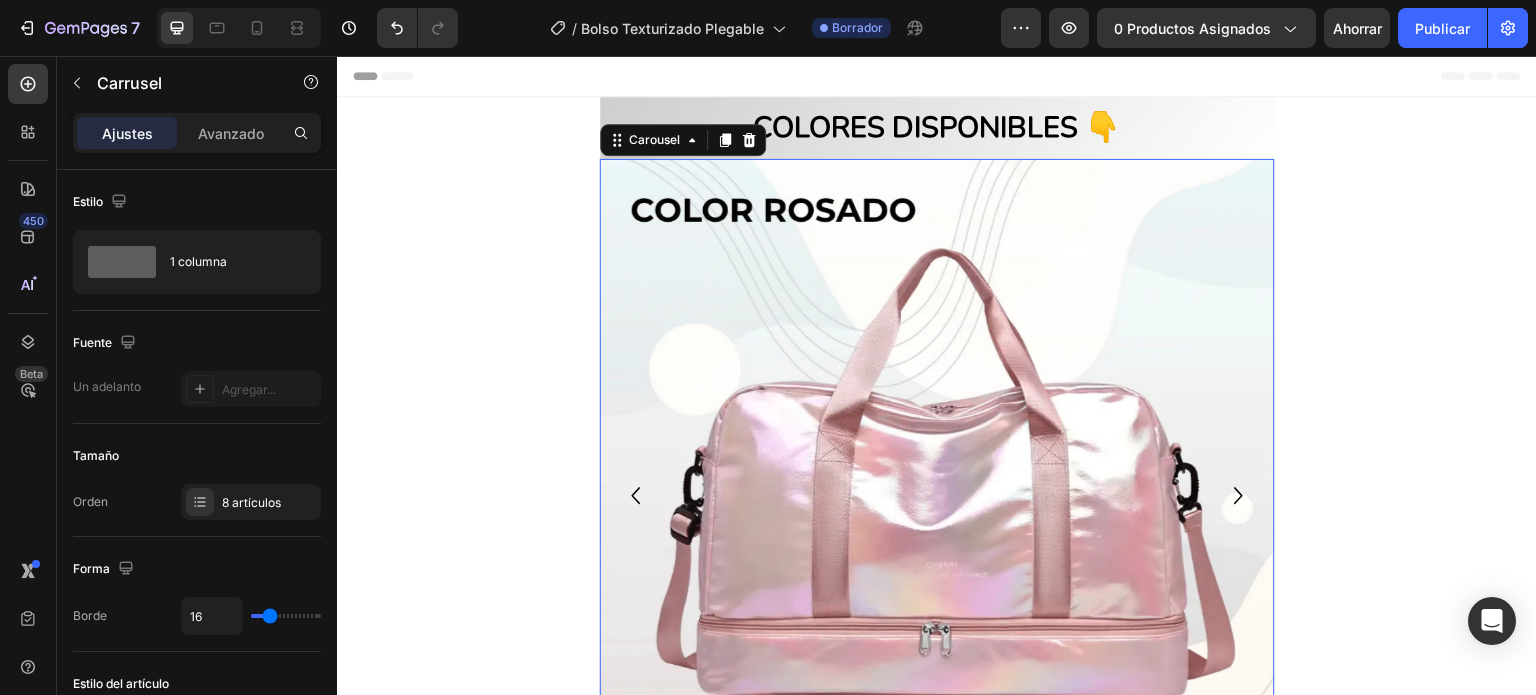 click at bounding box center (937, 496) 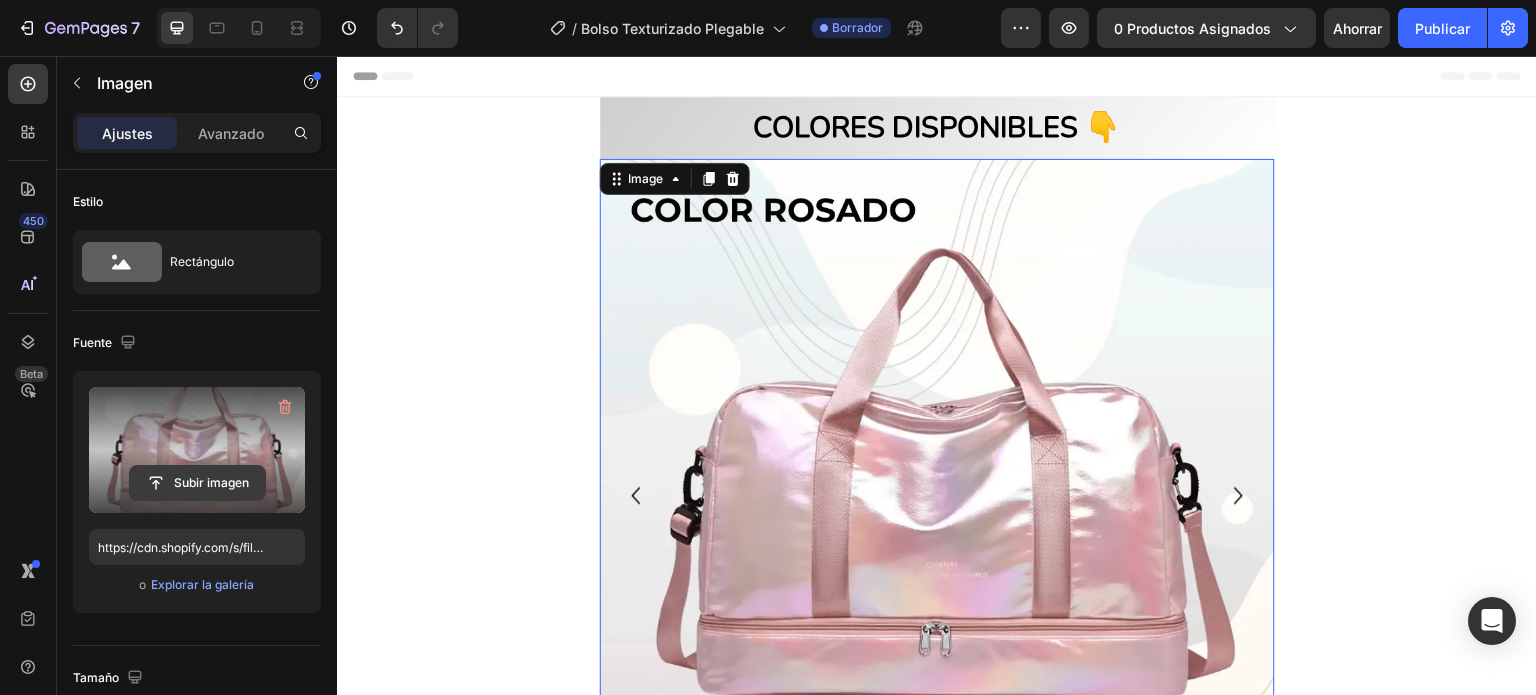 click 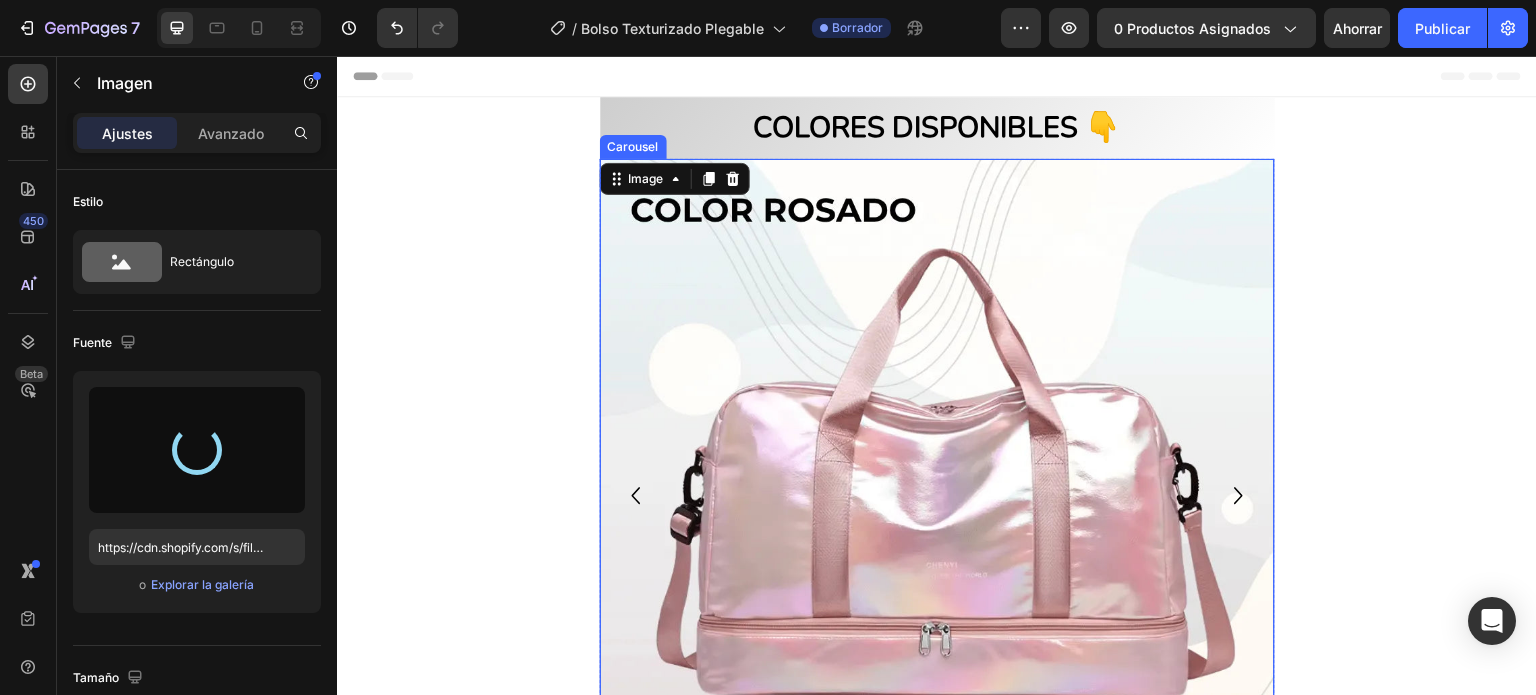 type on "https://cdn.shopify.com/s/files/1/0708/1902/0978/files/gempages_565411596948472817-9bc0a1b7-0d02-4e14-b7d7-1b2f16b23c23.webp" 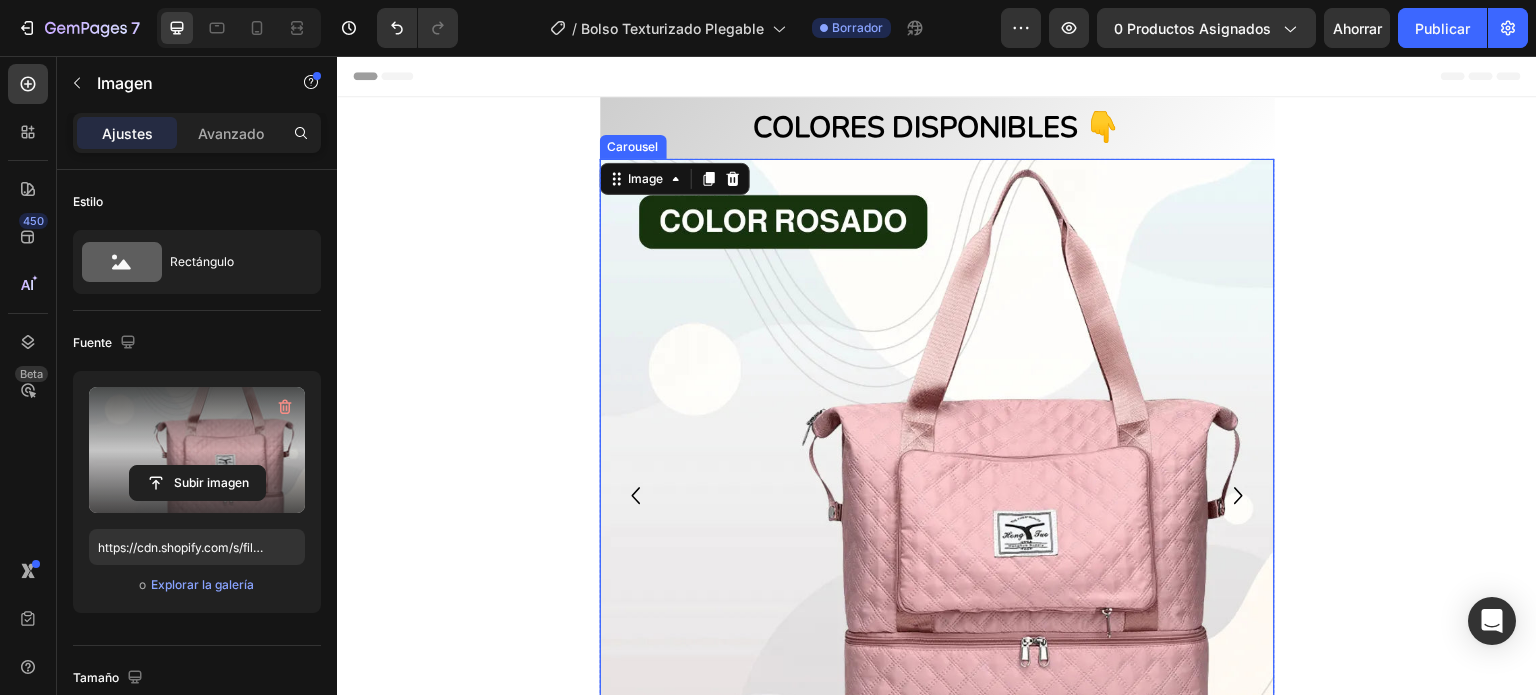 click 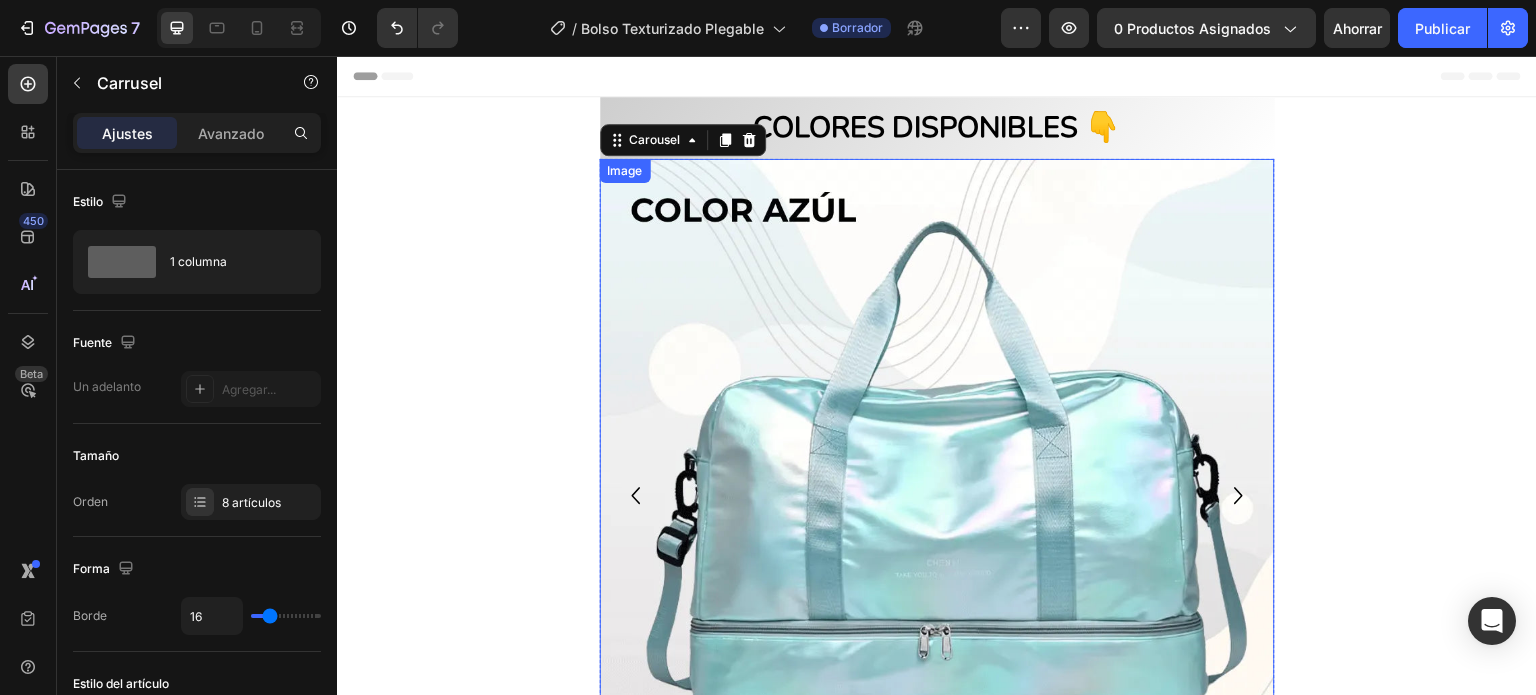 click at bounding box center (937, 496) 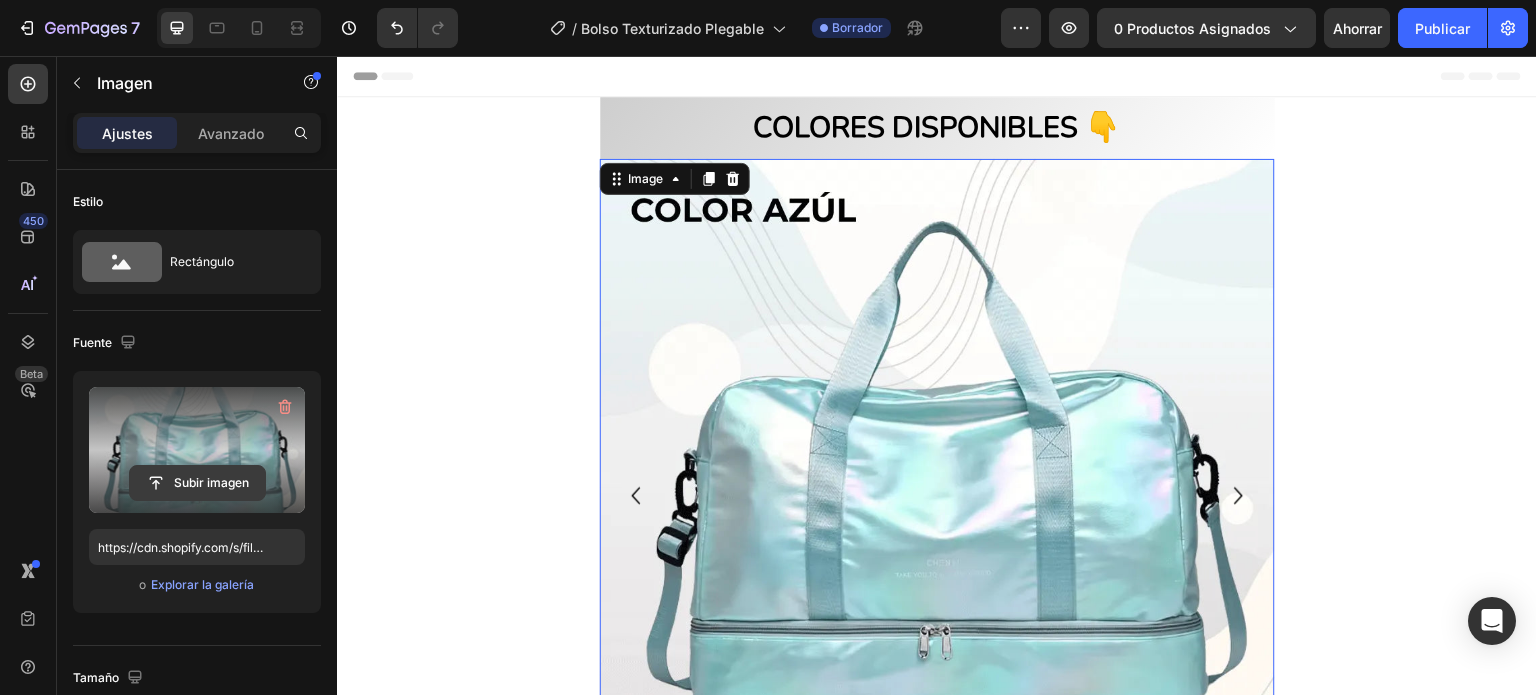 click 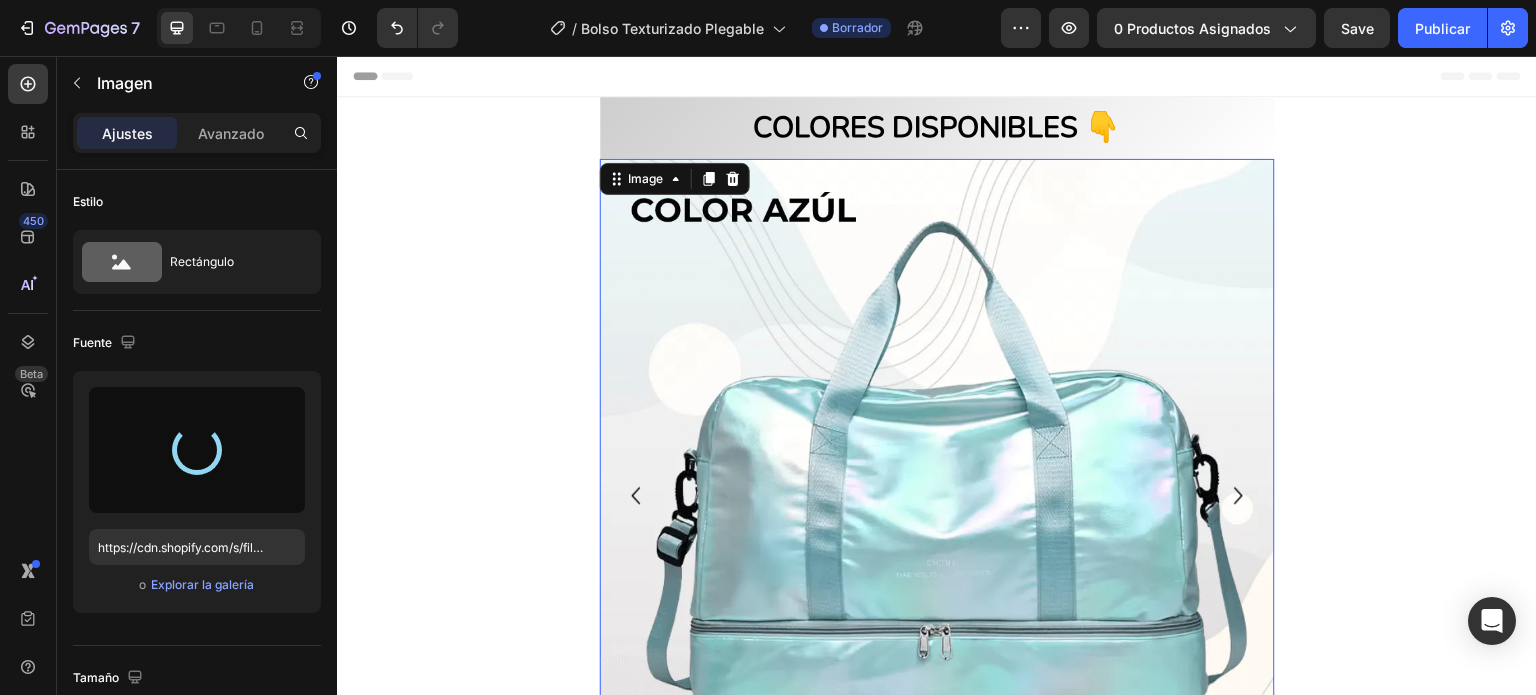 type on "https://cdn.shopify.com/s/files/1/0708/1902/0978/files/gempages_565411596948472817-7c32a232-bb55-4903-9828-bd2953b92af3.webp" 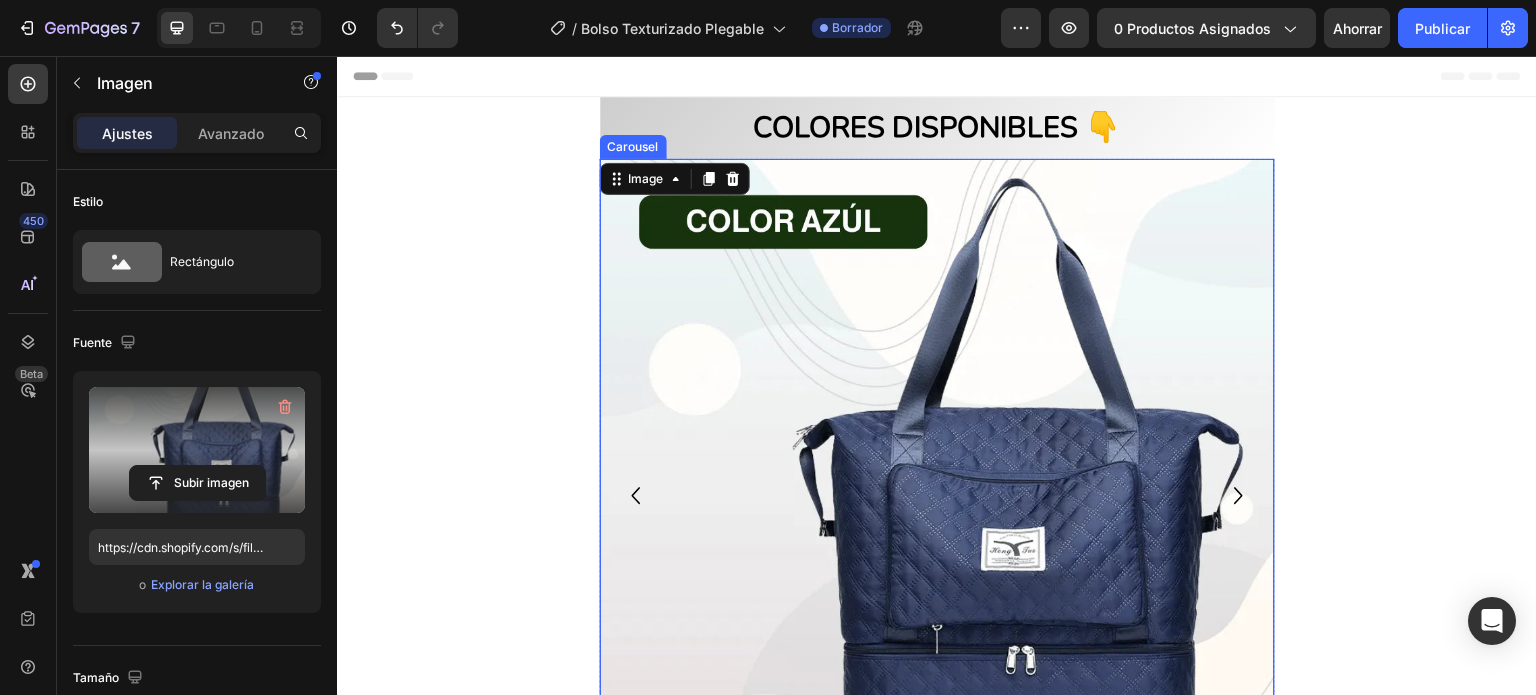 click 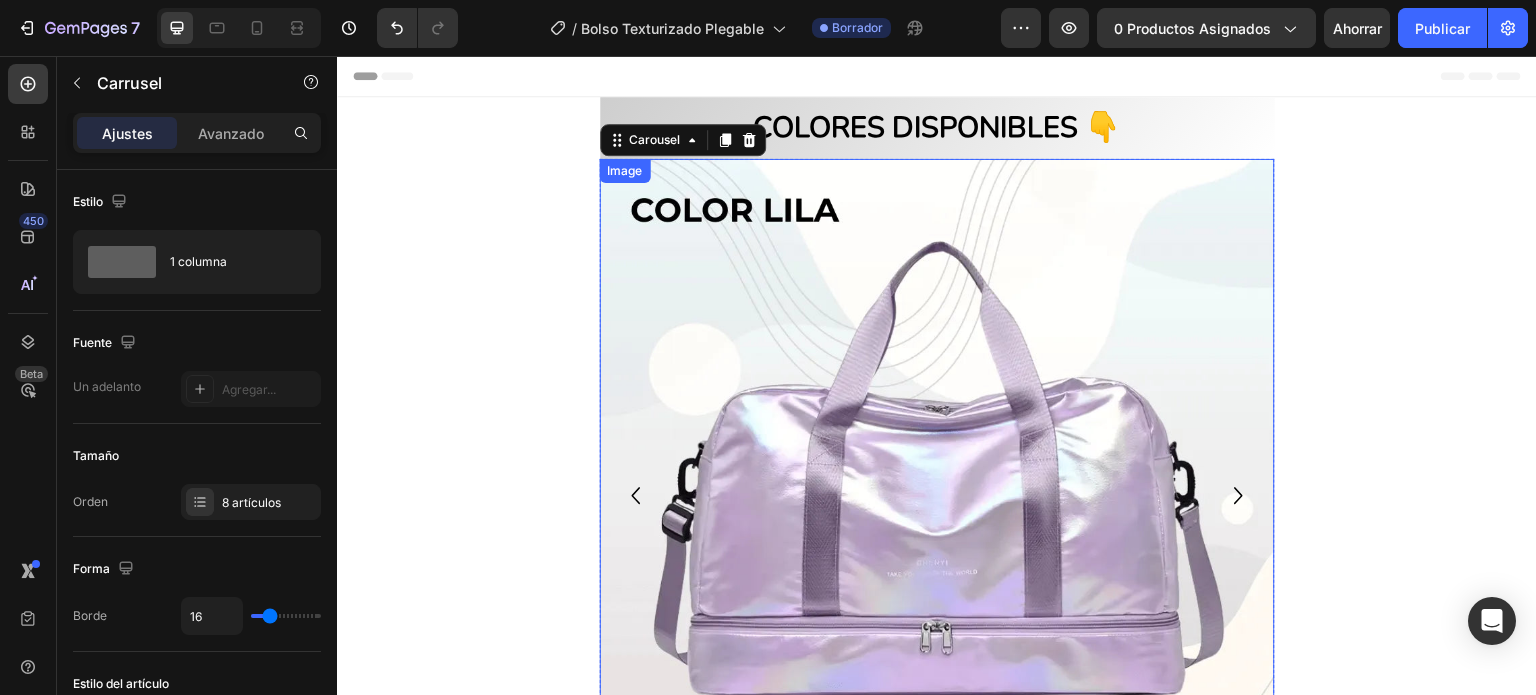 click at bounding box center [937, 496] 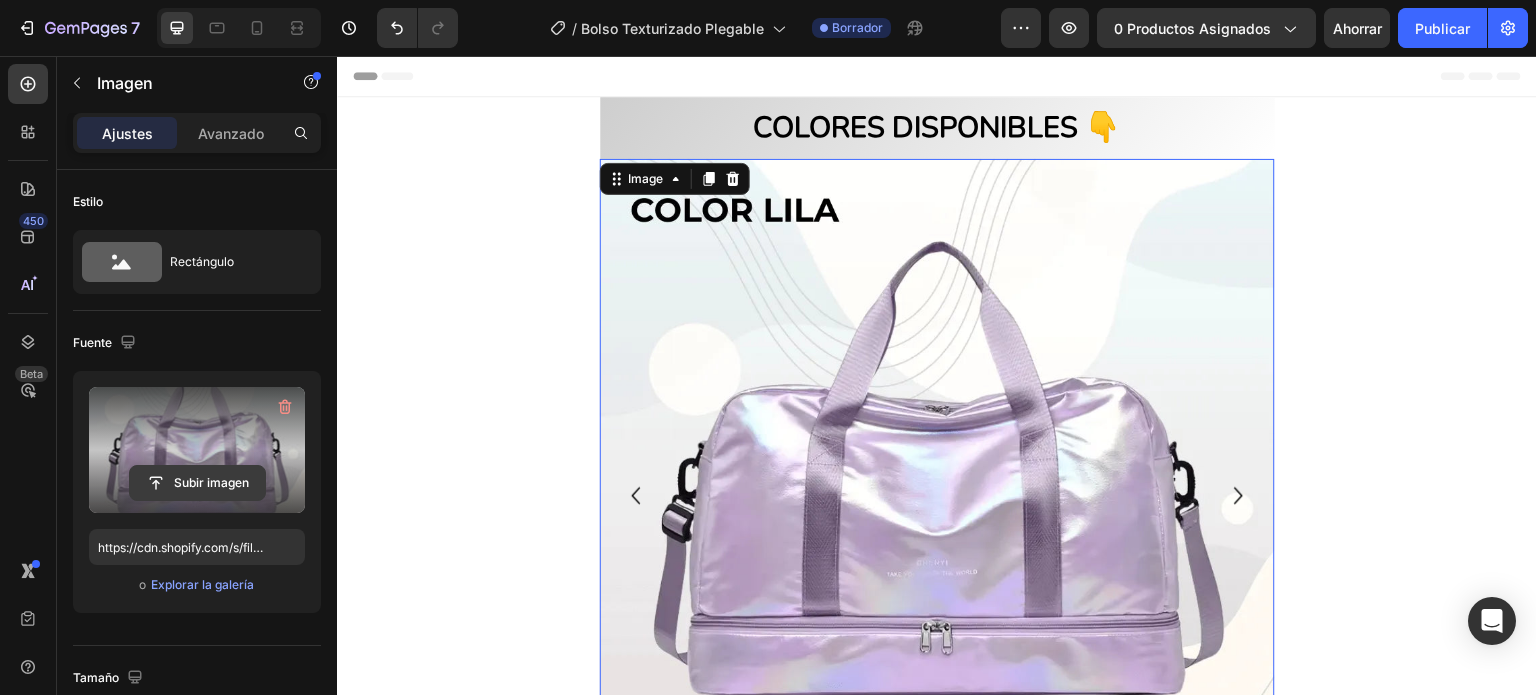 click 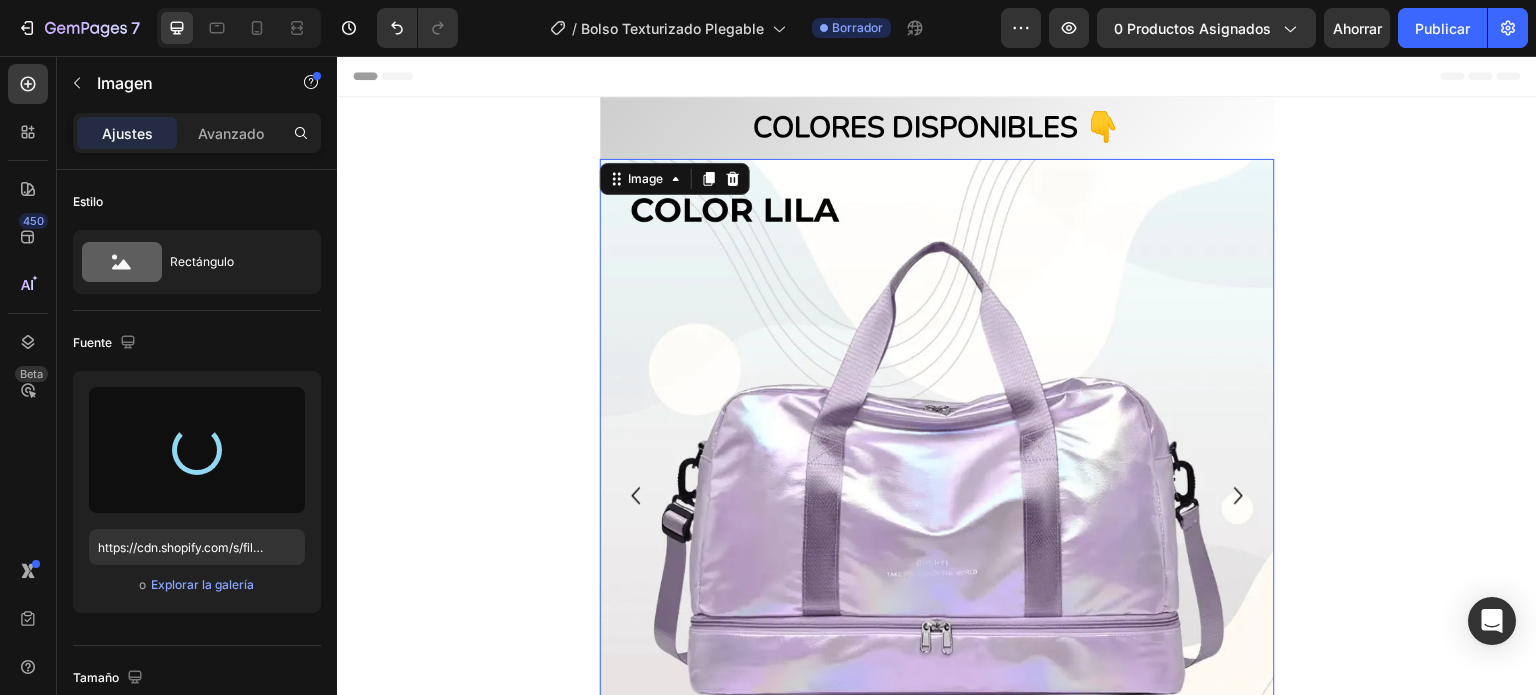 type on "https://cdn.shopify.com/s/files/1/0708/1902/0978/files/gempages_565411596948472817-dbfd8f19-40b5-4a9a-a311-3d90ca7805d7.webp" 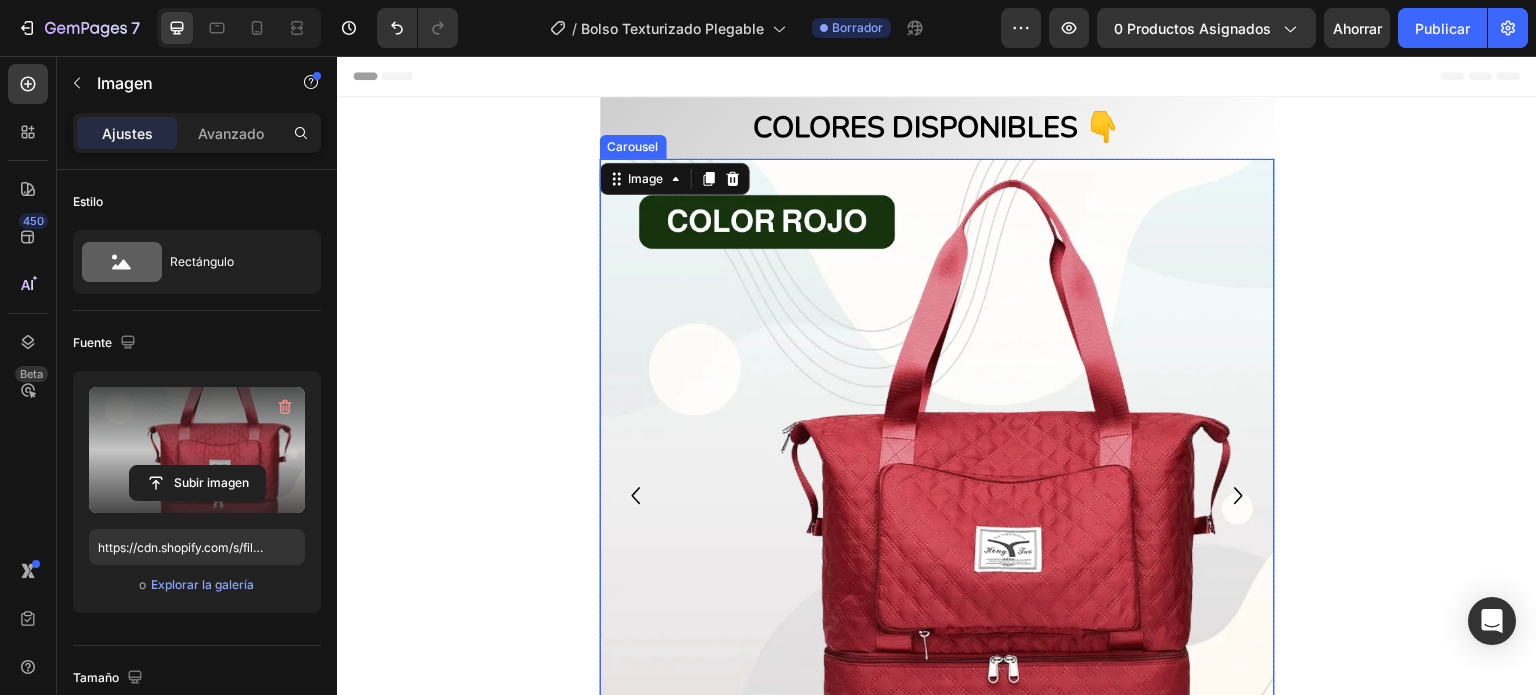 click 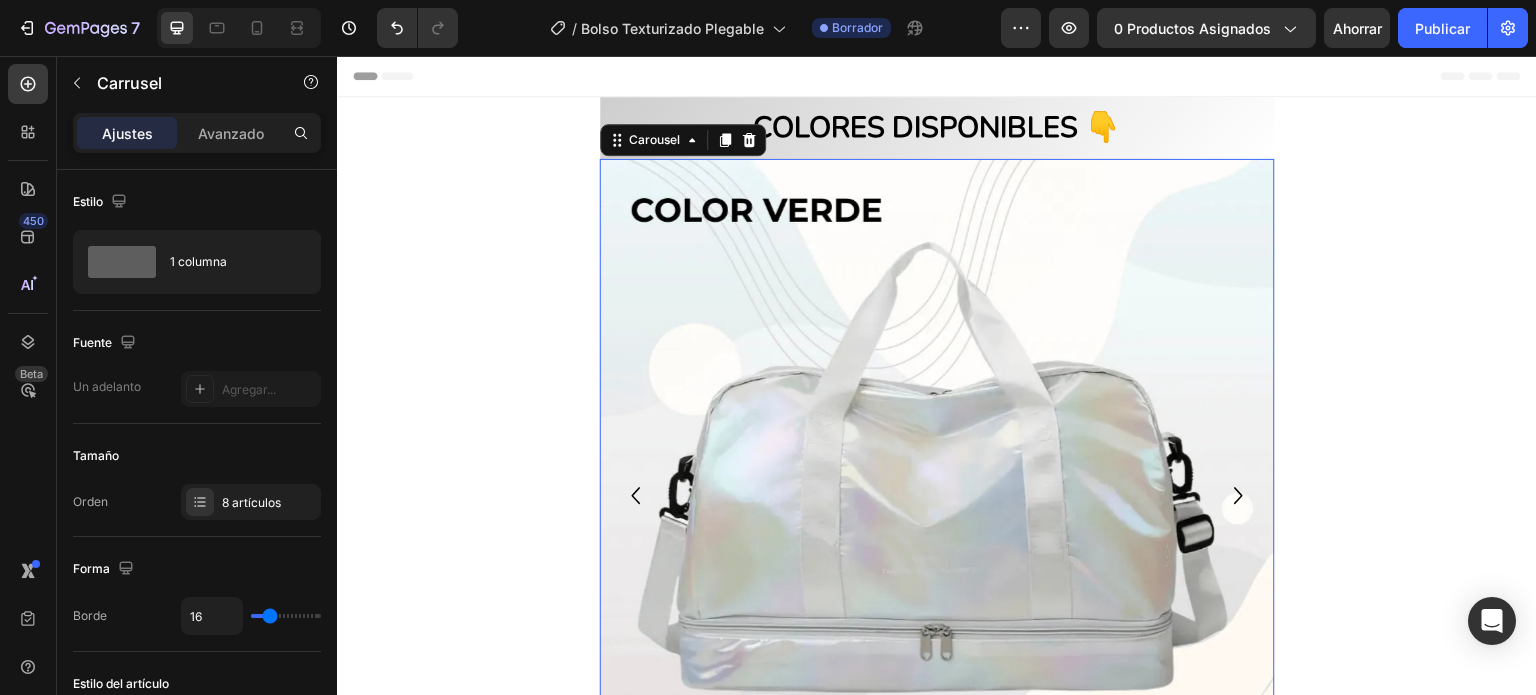 click at bounding box center (937, 496) 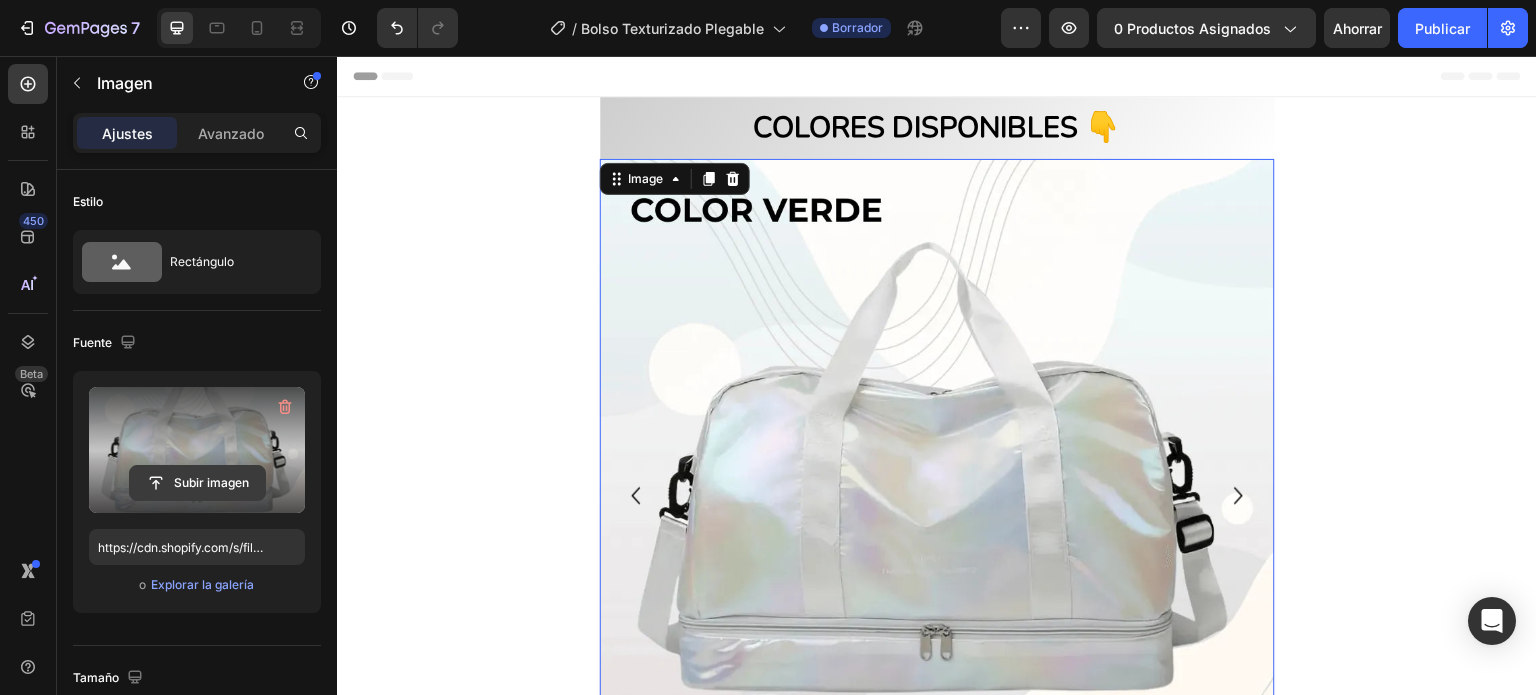 click 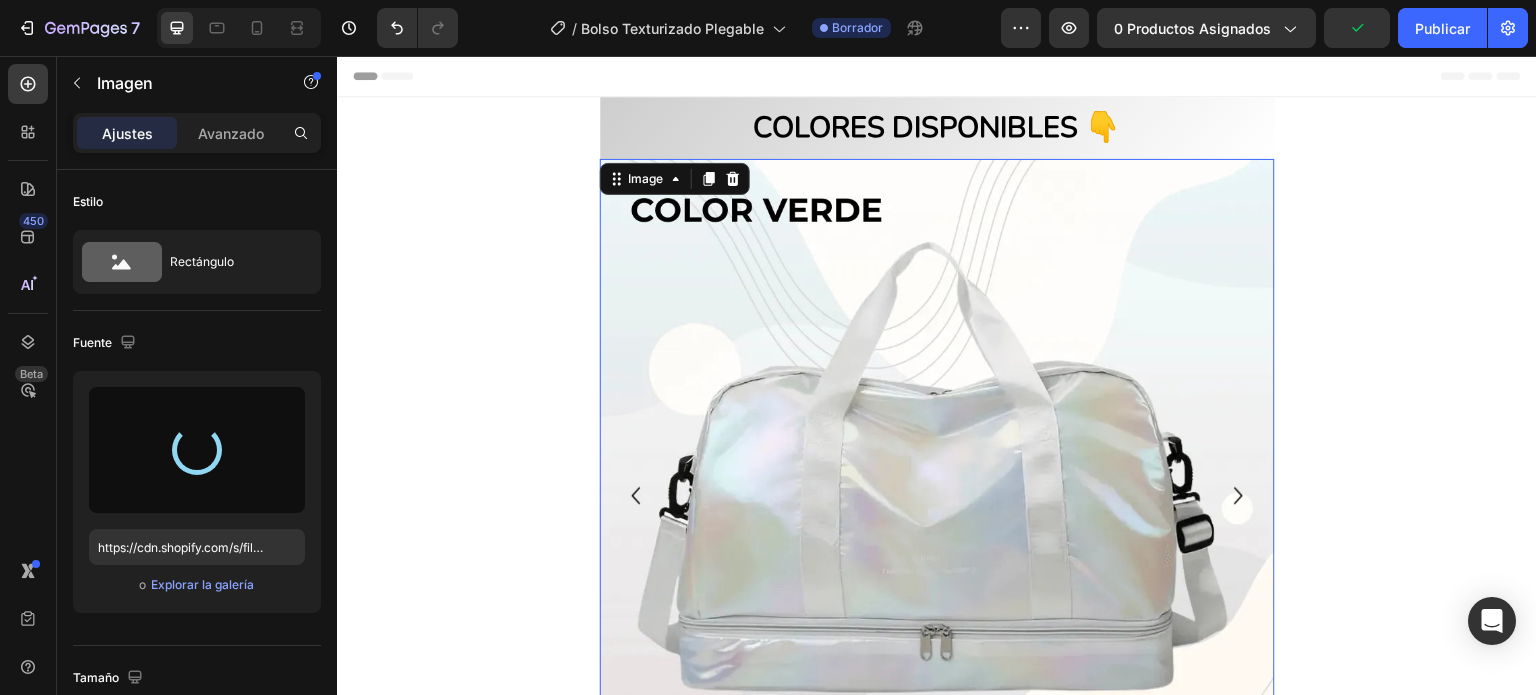 type on "https://cdn.shopify.com/s/files/1/0708/1902/0978/files/gempages_565411596948472817-03cb57dd-2460-49e9-9fbc-f46e4d336984.webp" 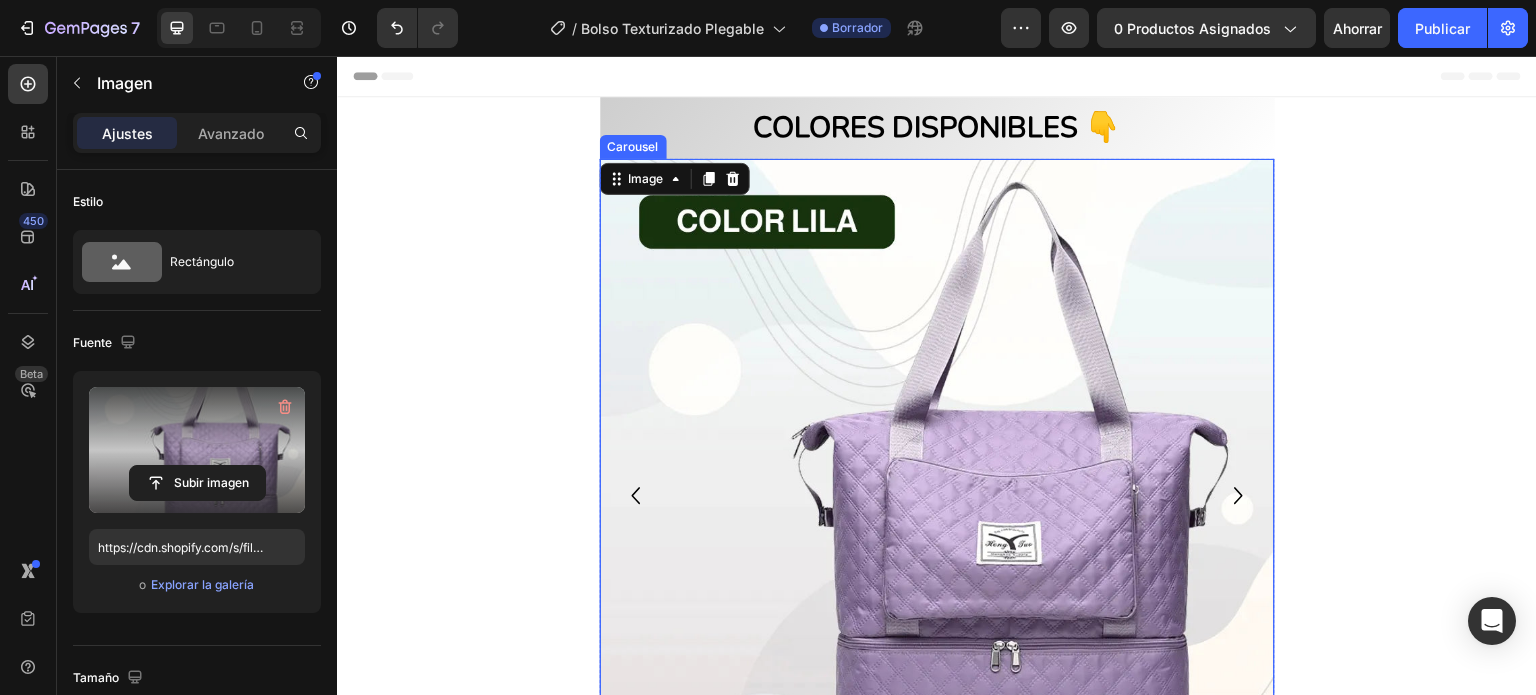 click 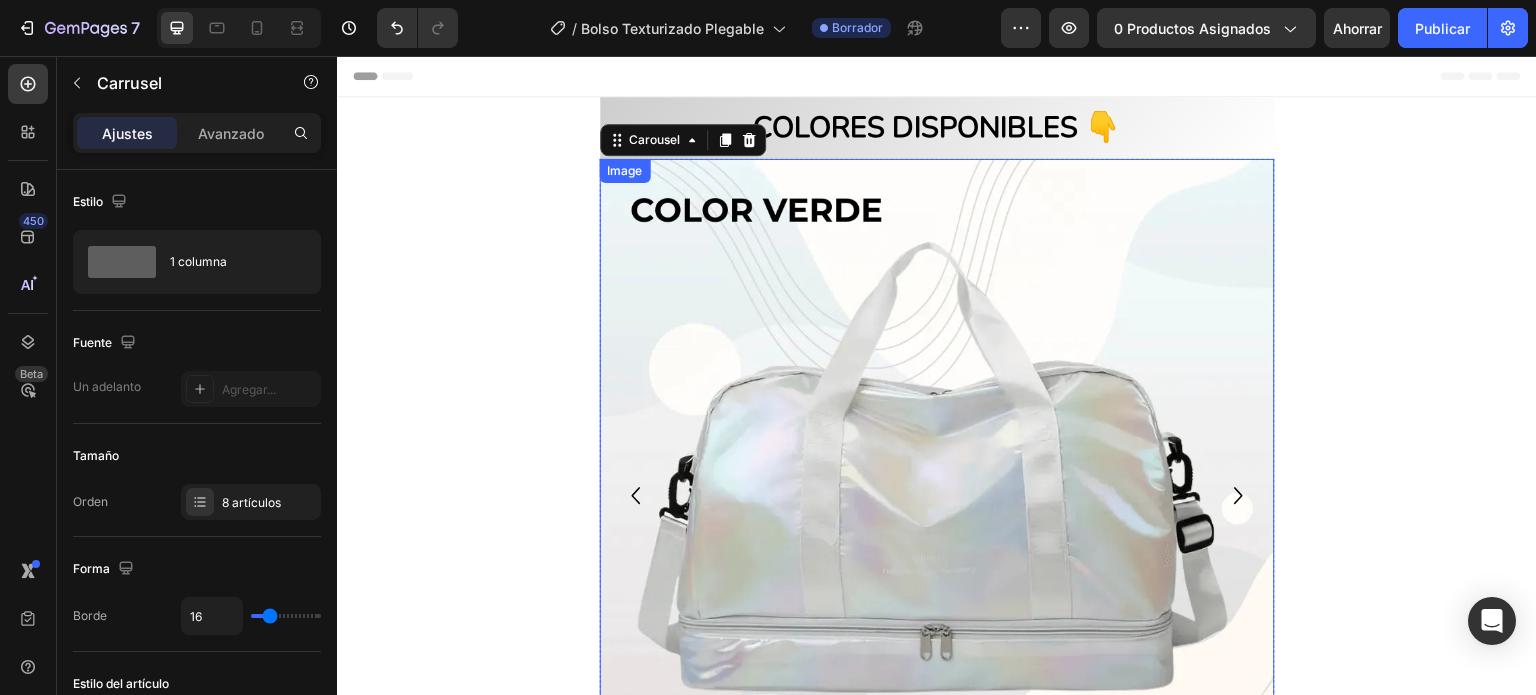 click at bounding box center [937, 496] 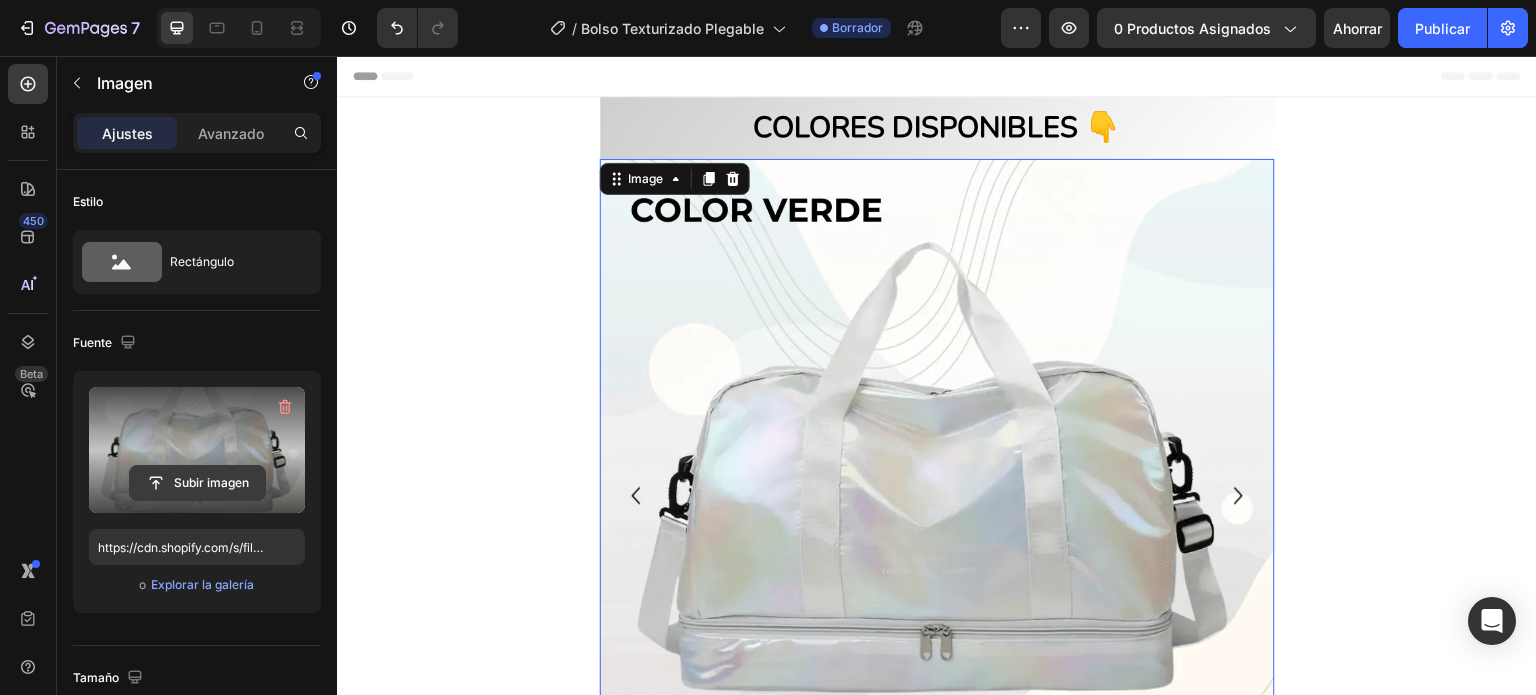 click 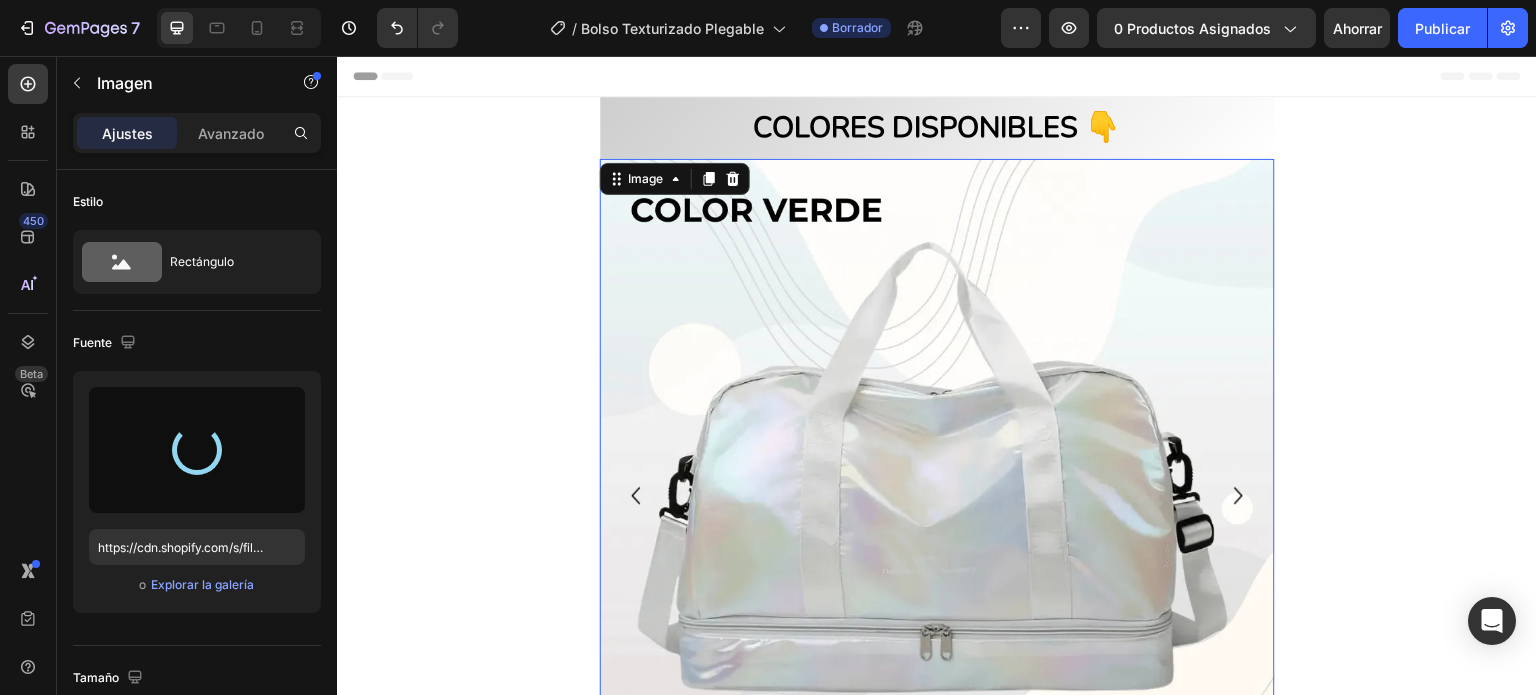 type on "https://cdn.shopify.com/s/files/1/0708/1902/0978/files/gempages_565411596948472817-522442f0-1a94-426e-ad22-cb71af00d1f9.webp" 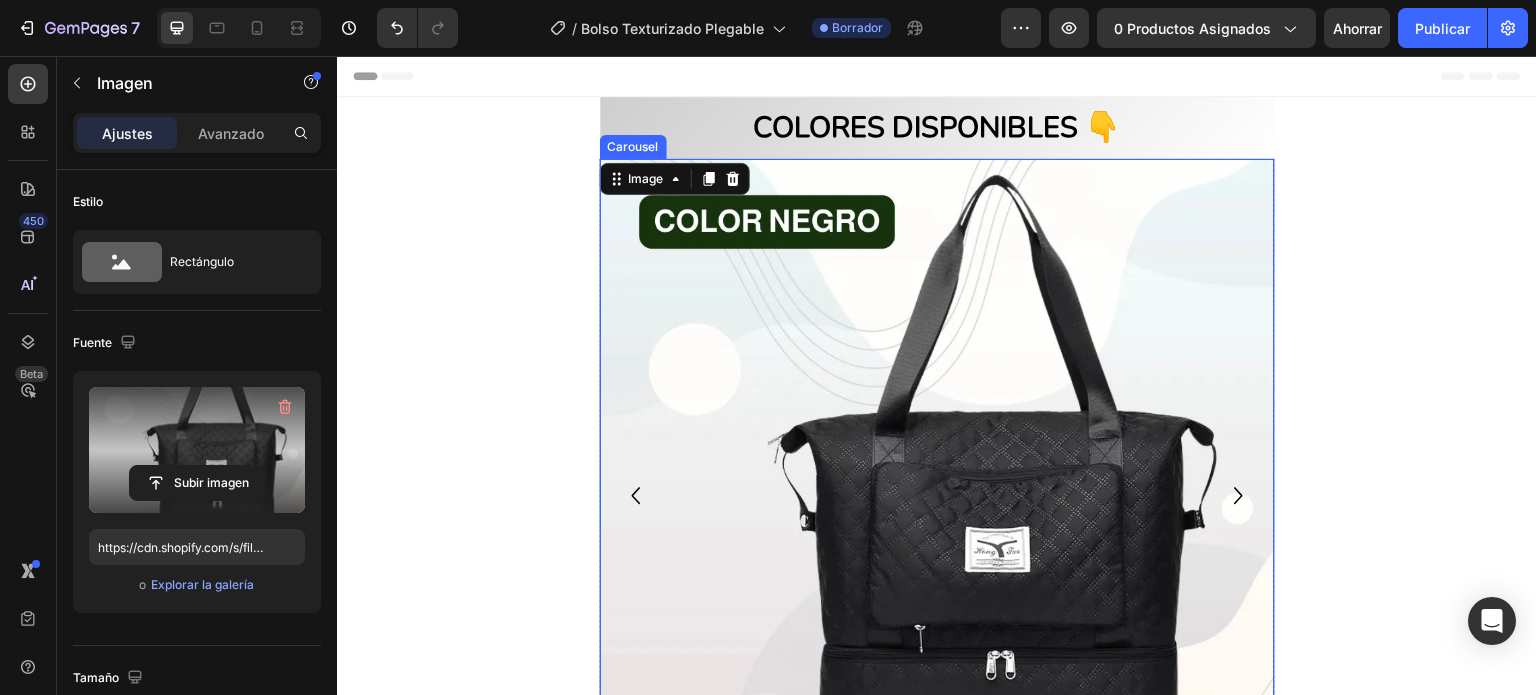 click 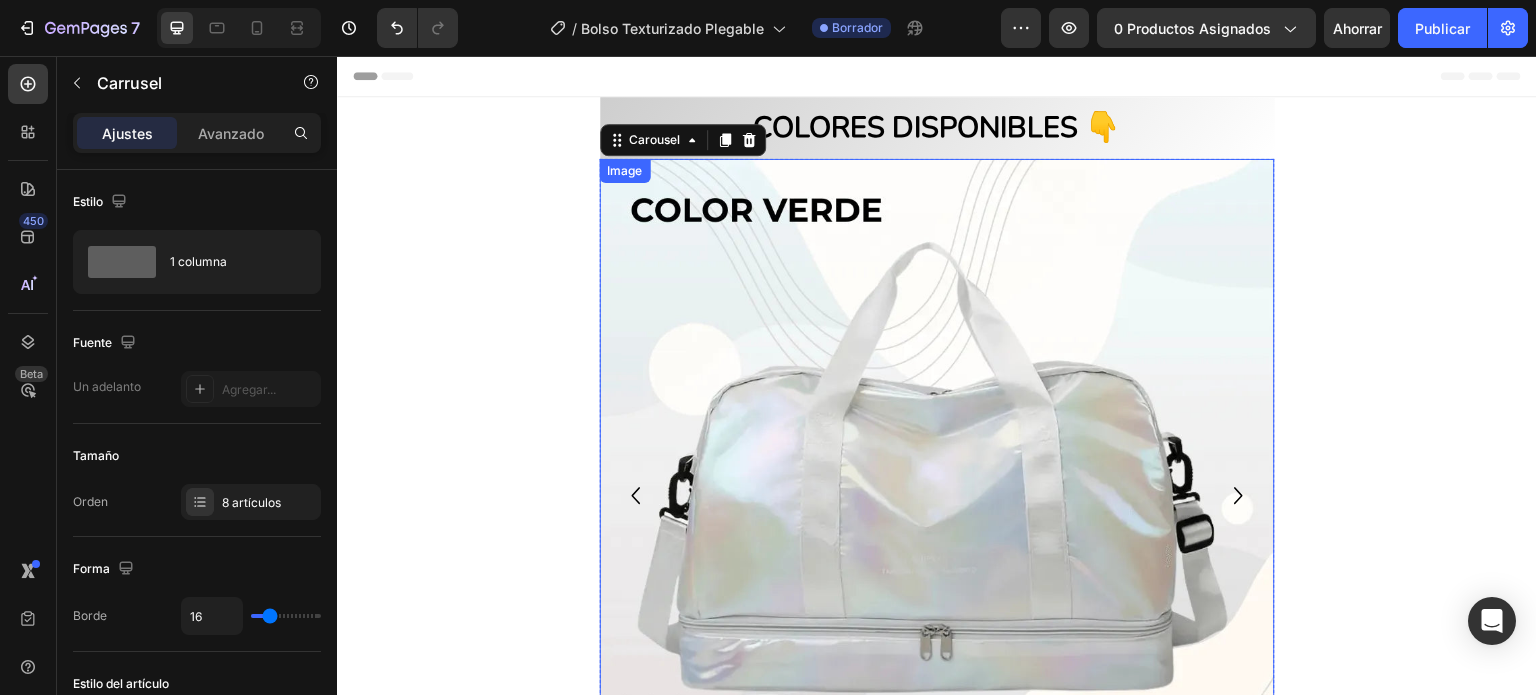 click at bounding box center [937, 496] 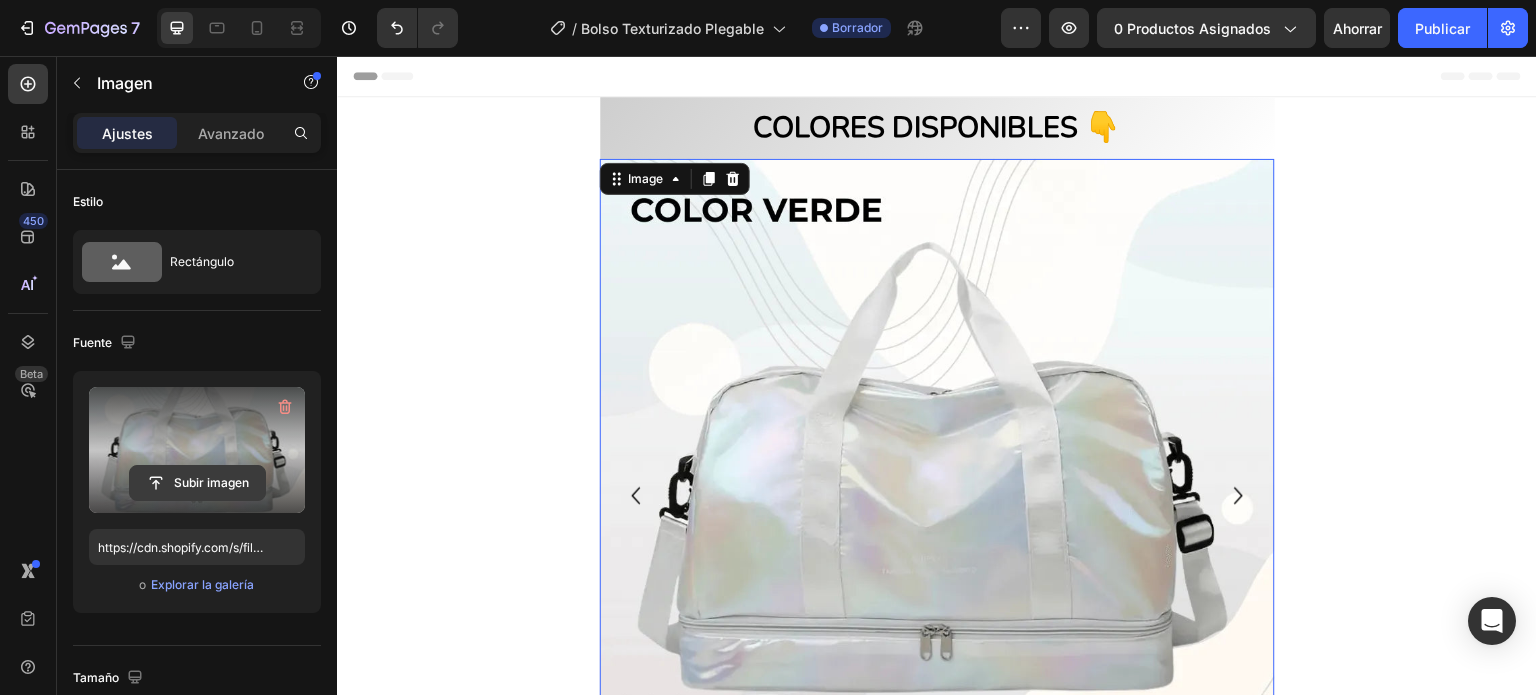 click 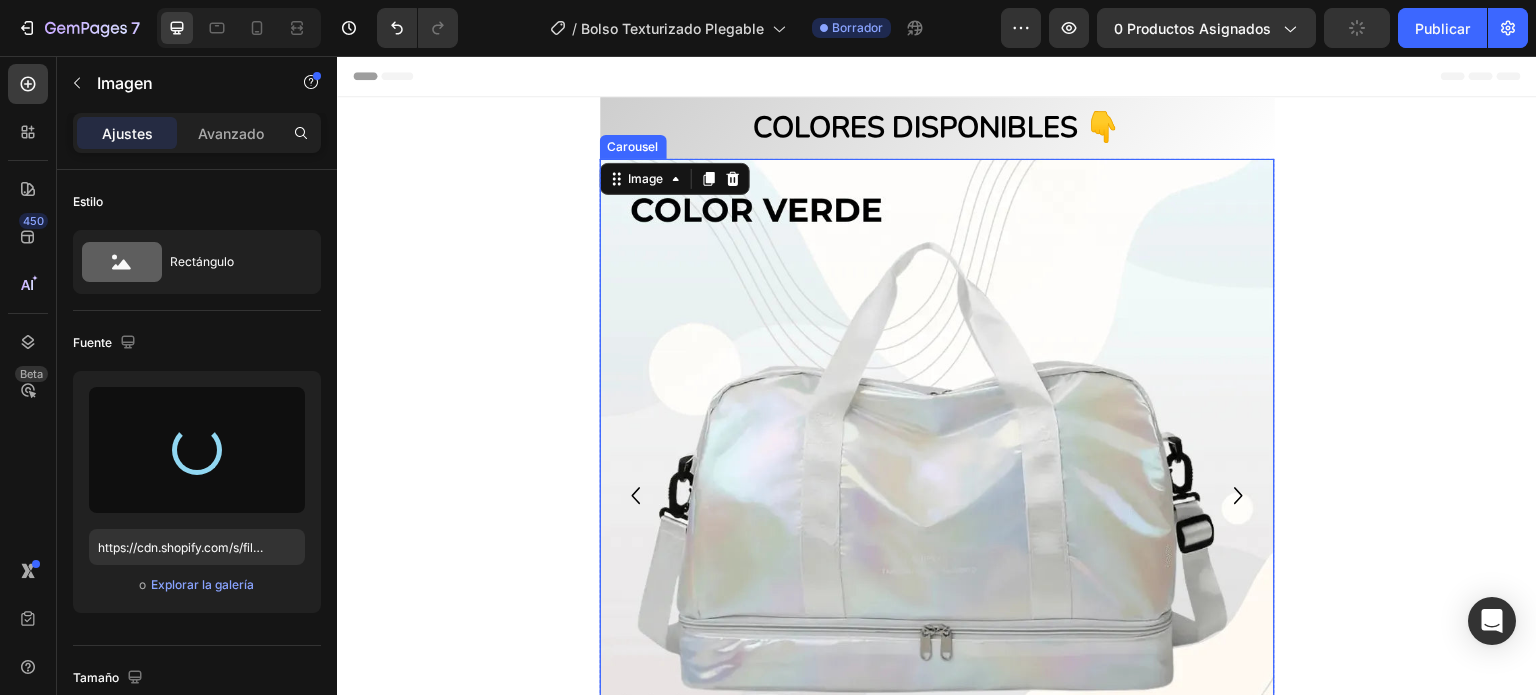 type on "https://cdn.shopify.com/s/files/1/0708/1902/0978/files/gempages_565411596948472817-7aff9ba6-6cb3-4fd3-a77e-479114bf5fa6.webp" 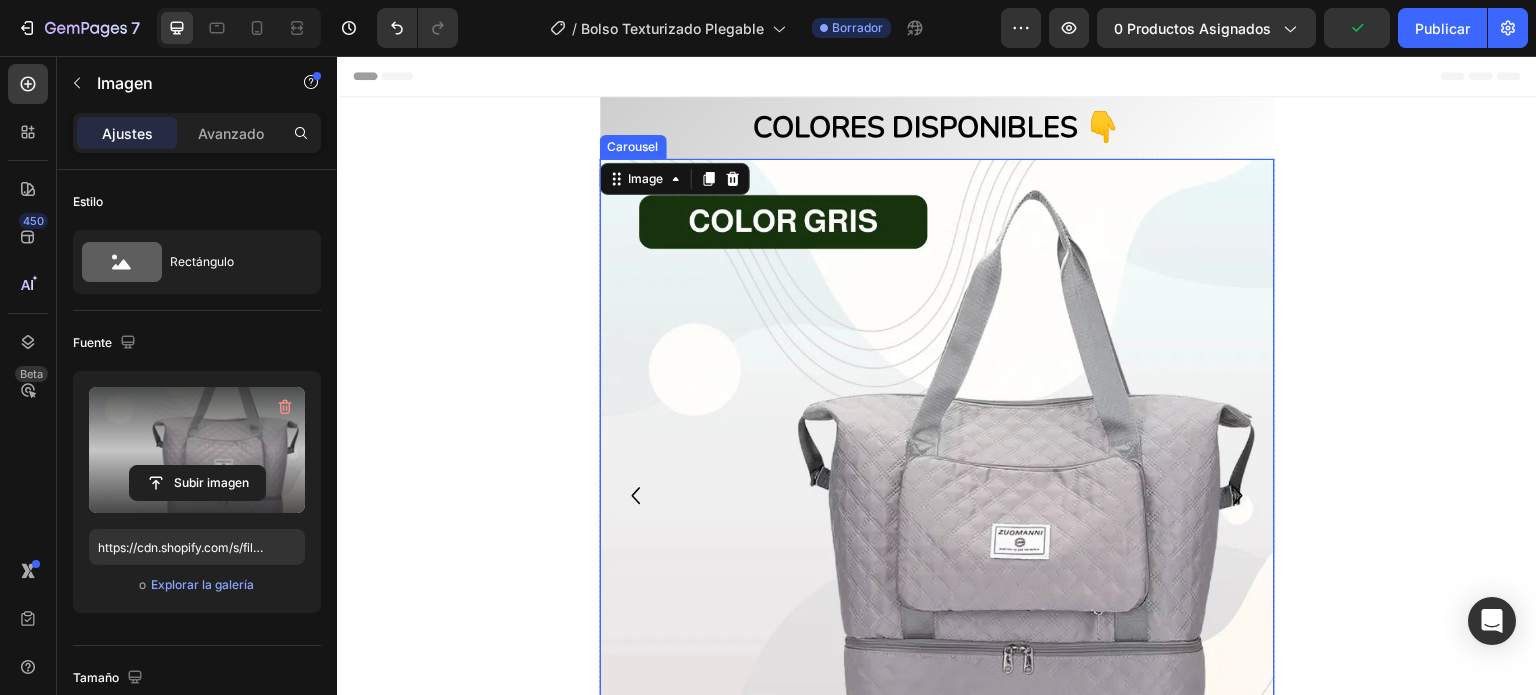 click 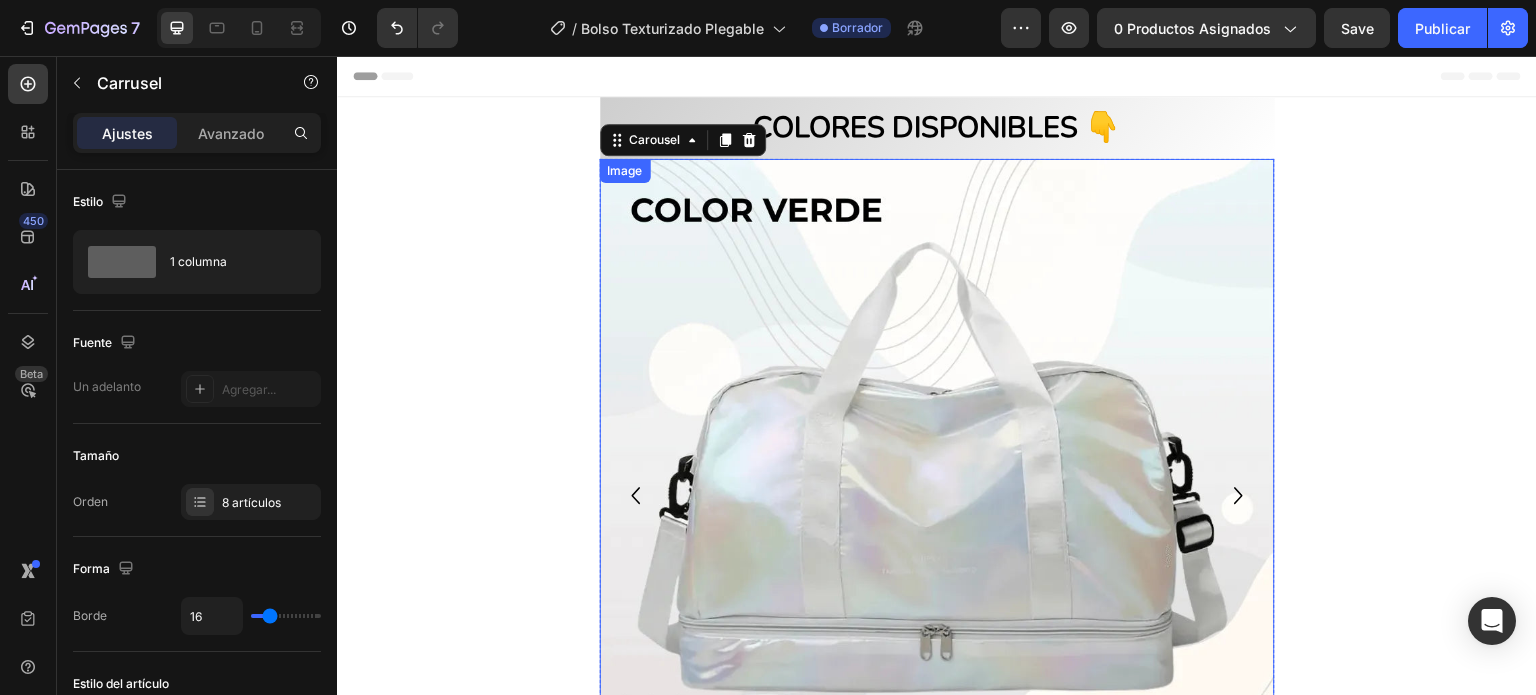 click at bounding box center (937, 496) 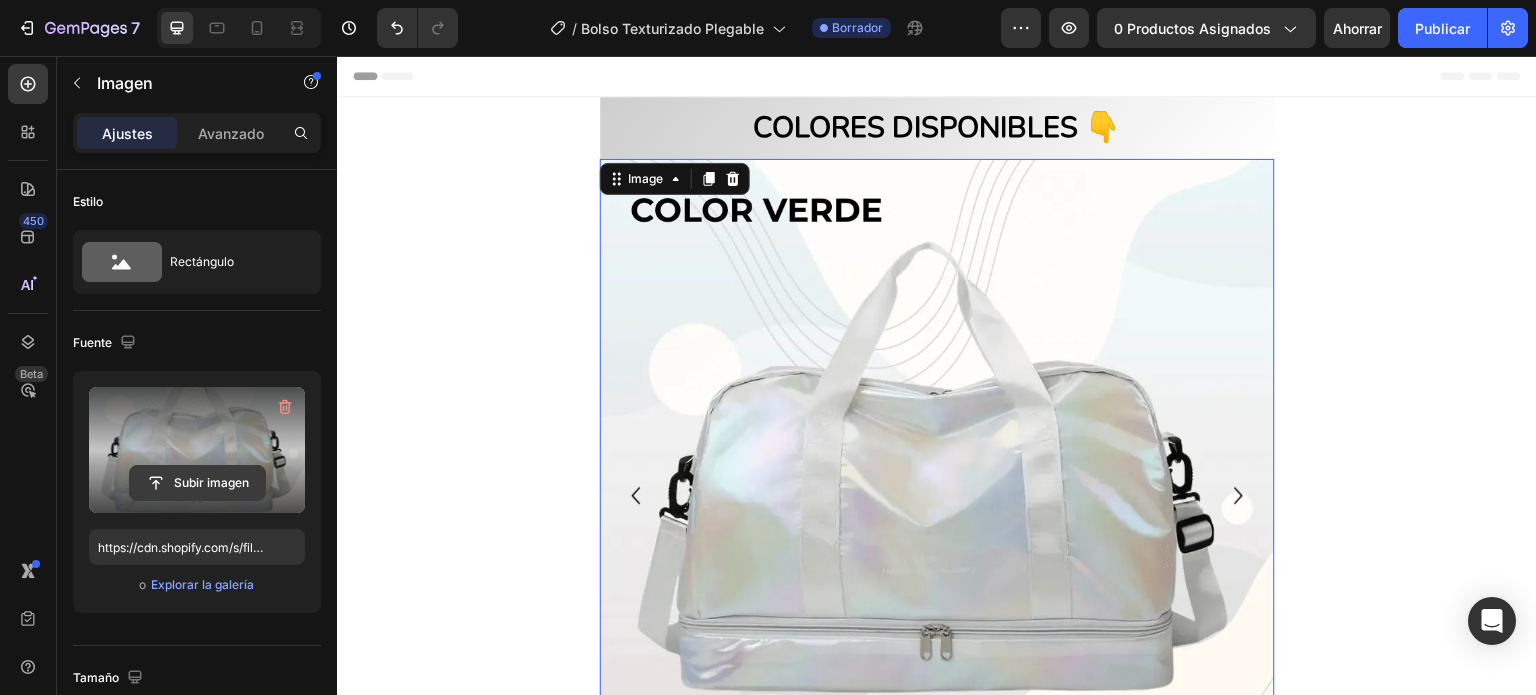 click 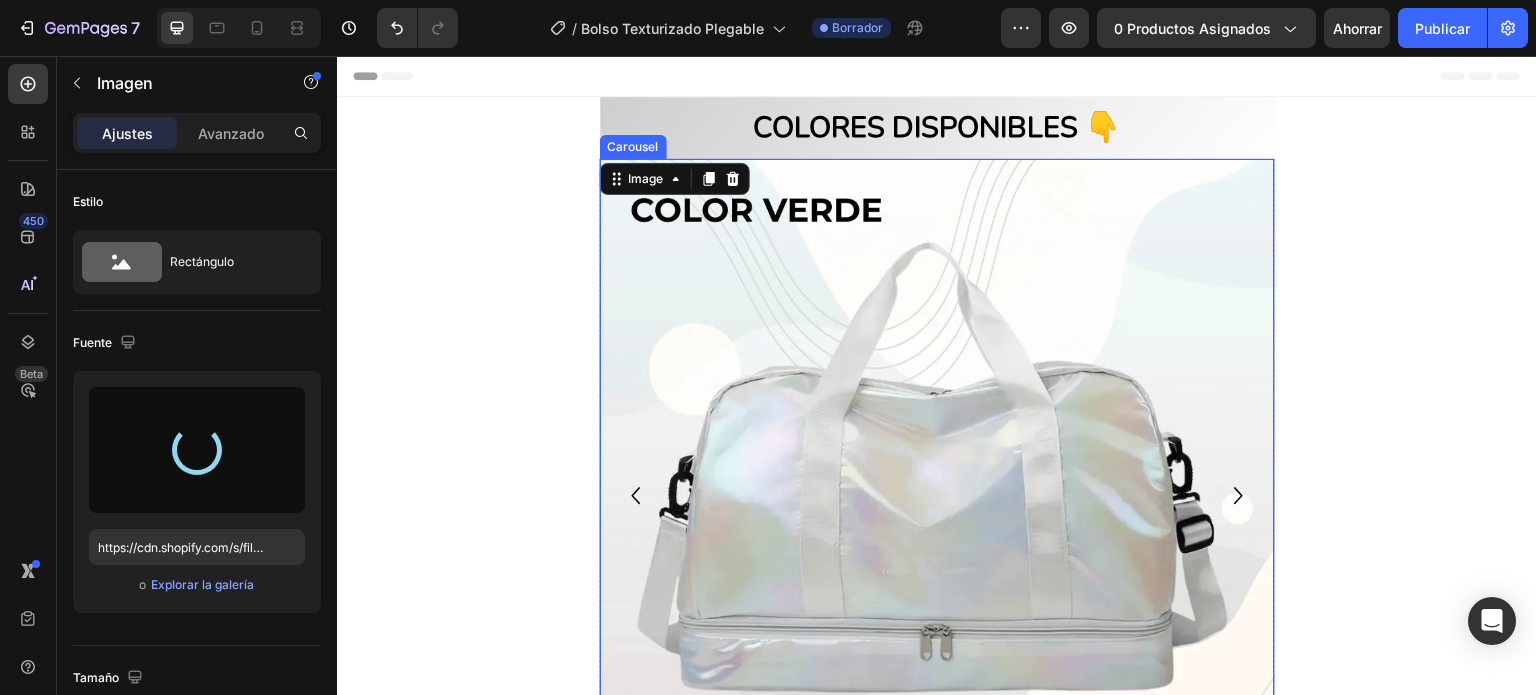 type on "https://cdn.shopify.com/s/files/1/0708/1902/0978/files/gempages_565411596948472817-62a2e4c8-650b-442f-a117-f4524bd6ed9e.webp" 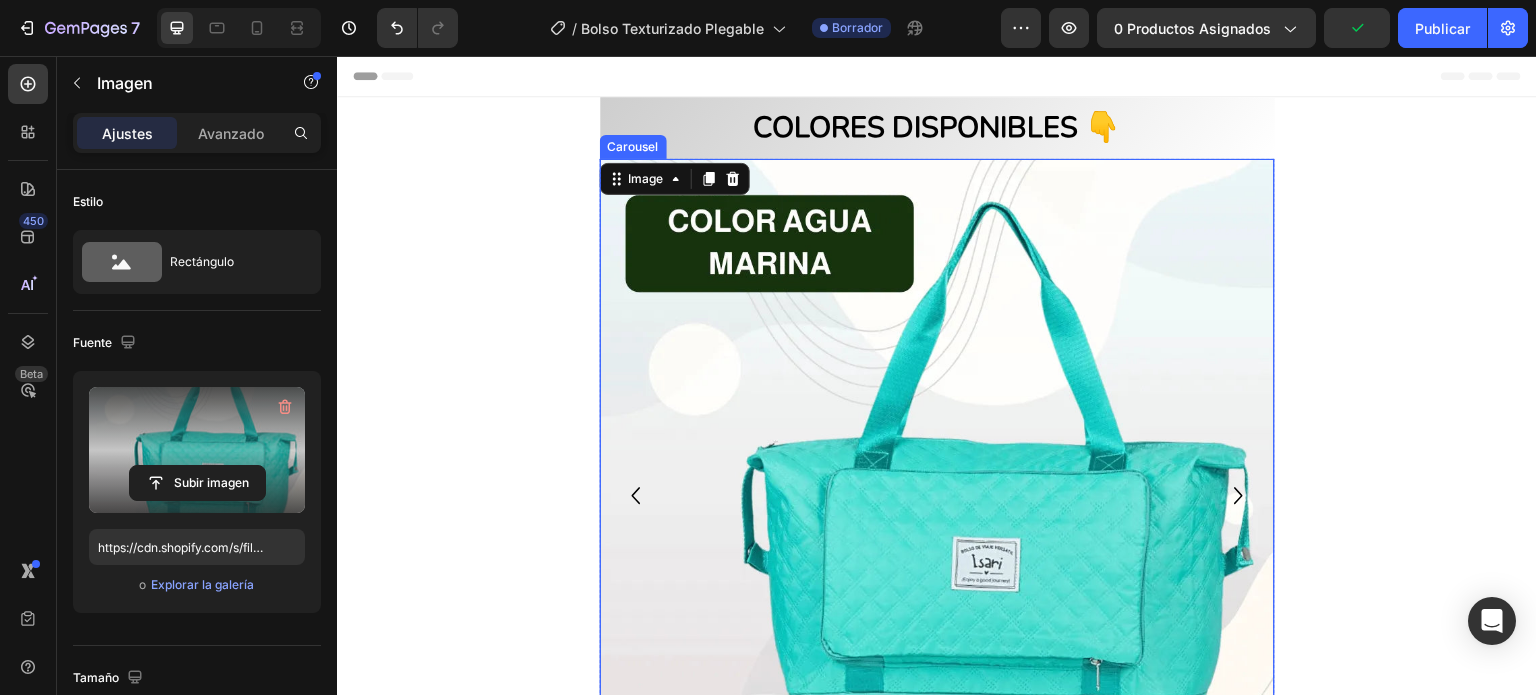 click 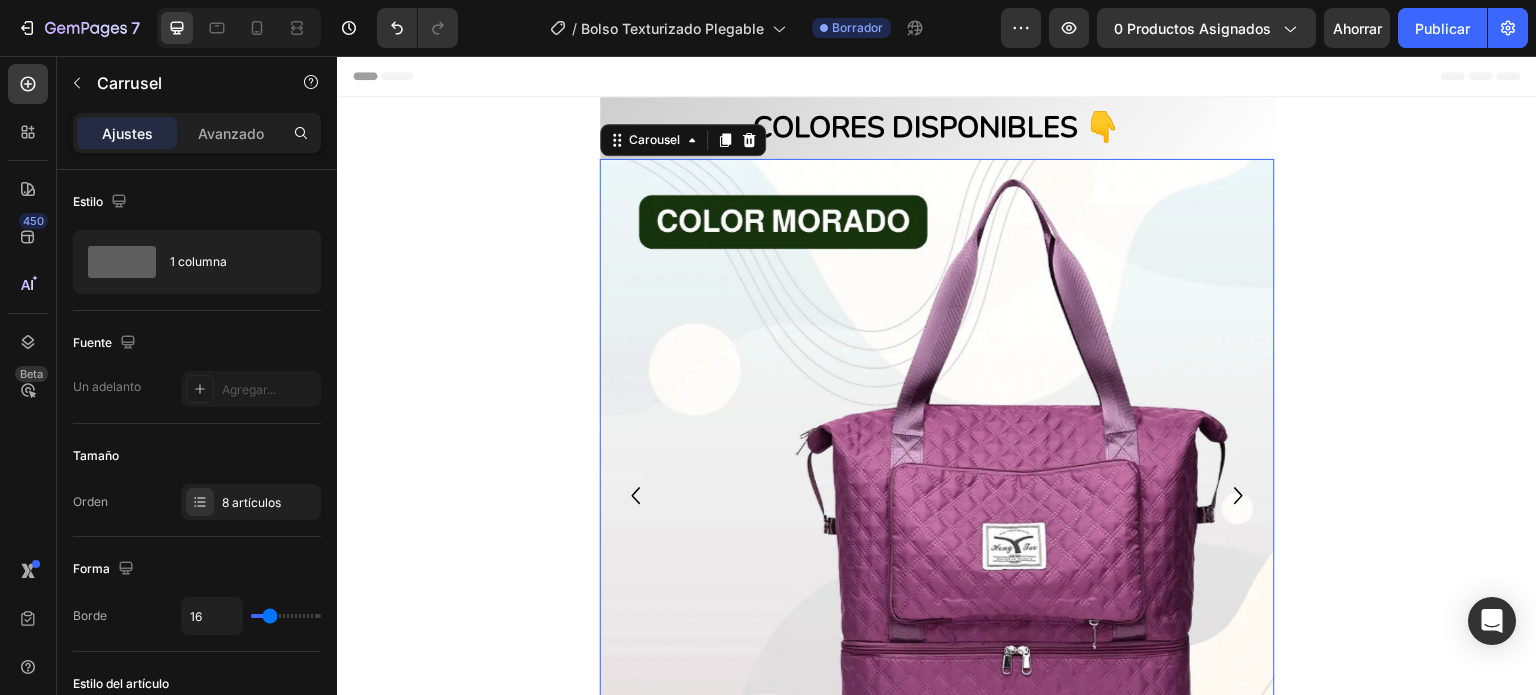 click at bounding box center [1239, 496] 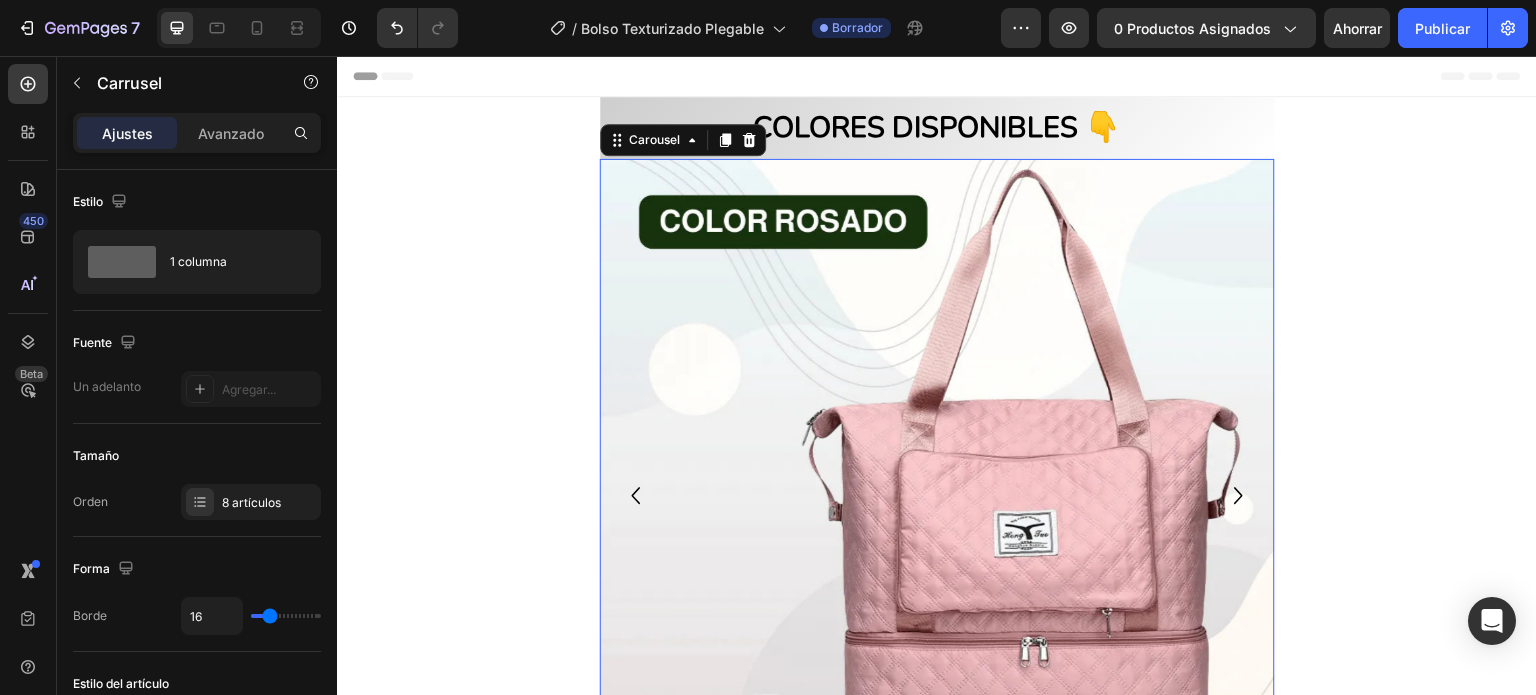 click at bounding box center [1239, 496] 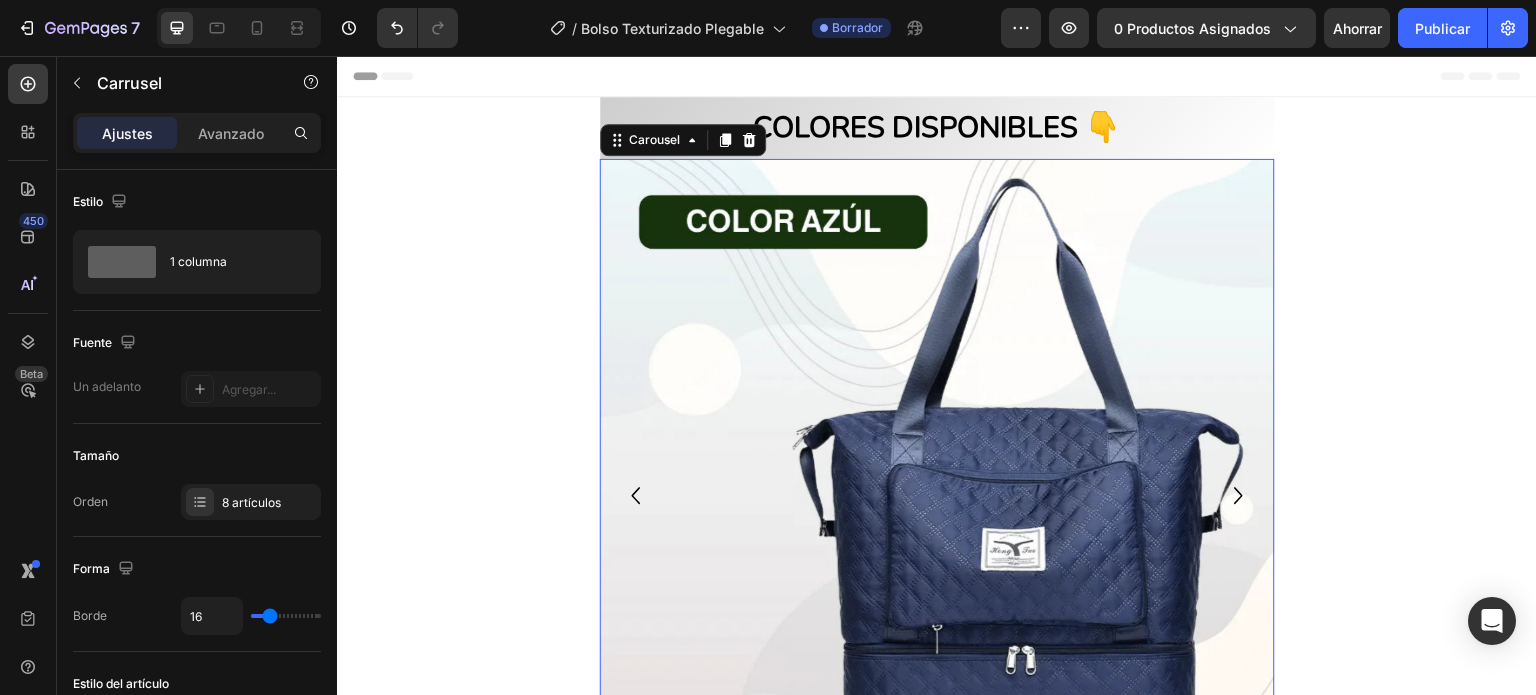 click at bounding box center [1239, 496] 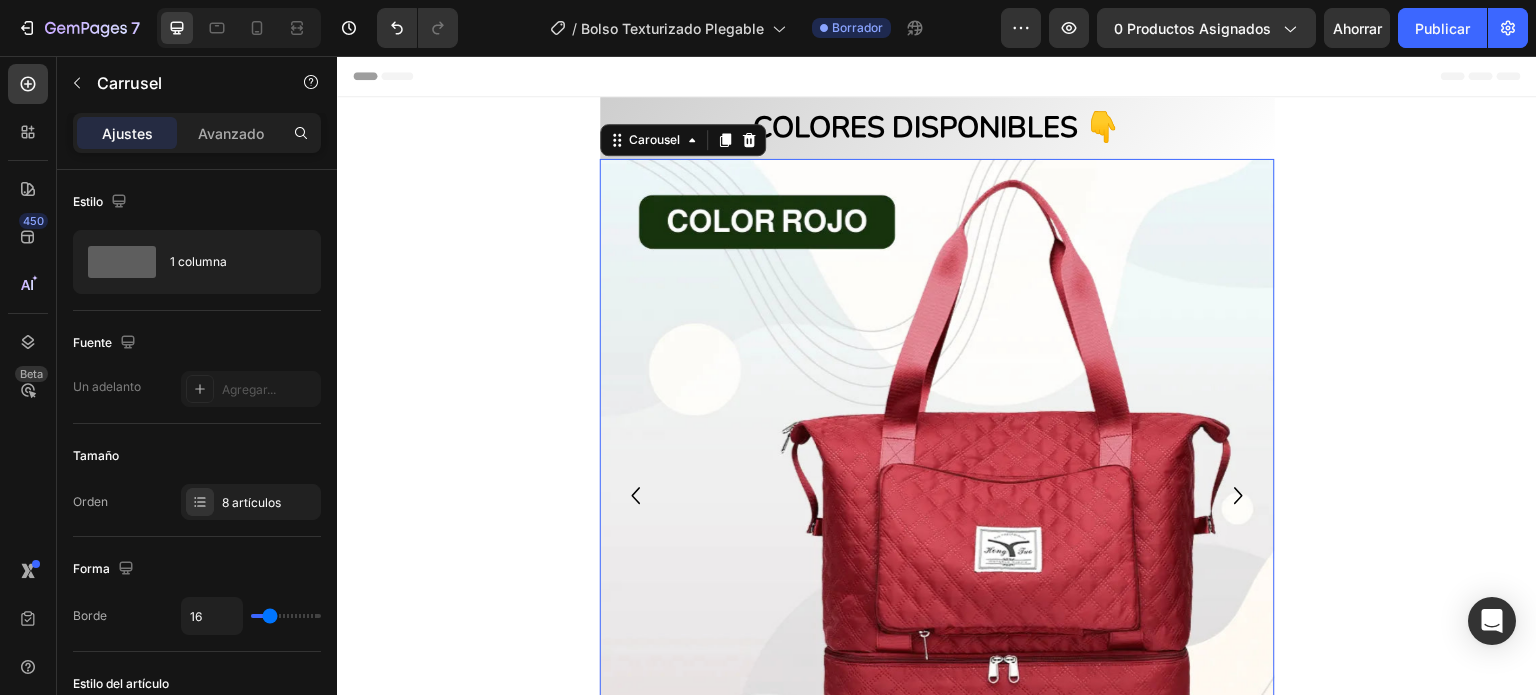 click at bounding box center [1239, 496] 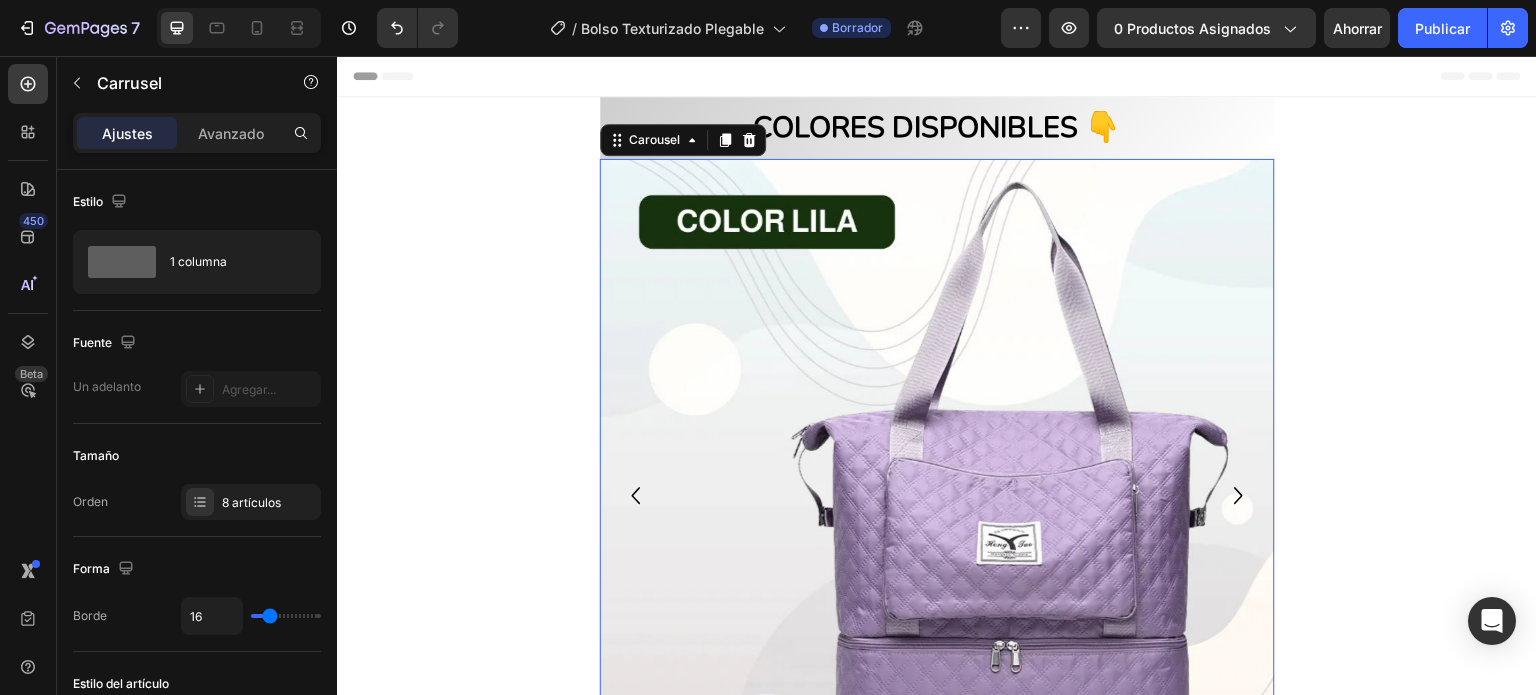 click at bounding box center (1239, 496) 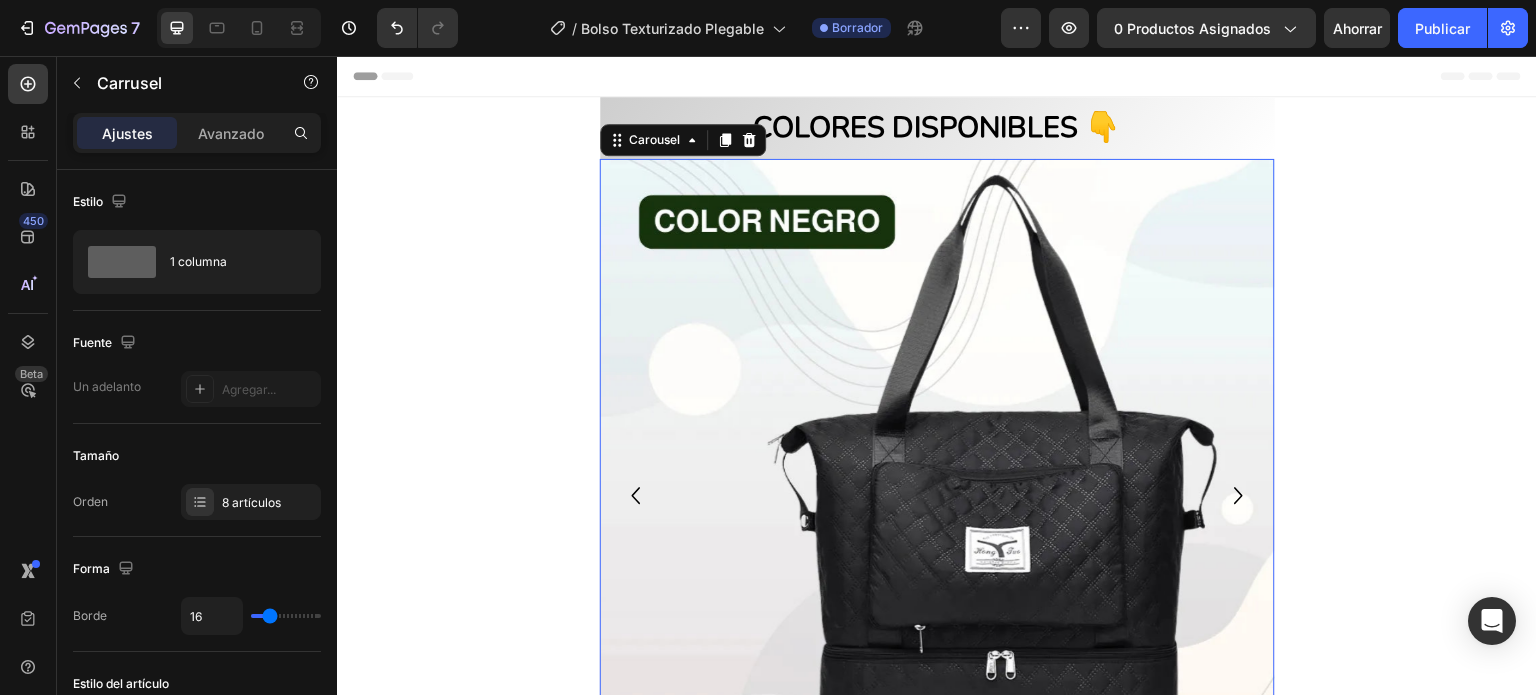 click at bounding box center [1239, 496] 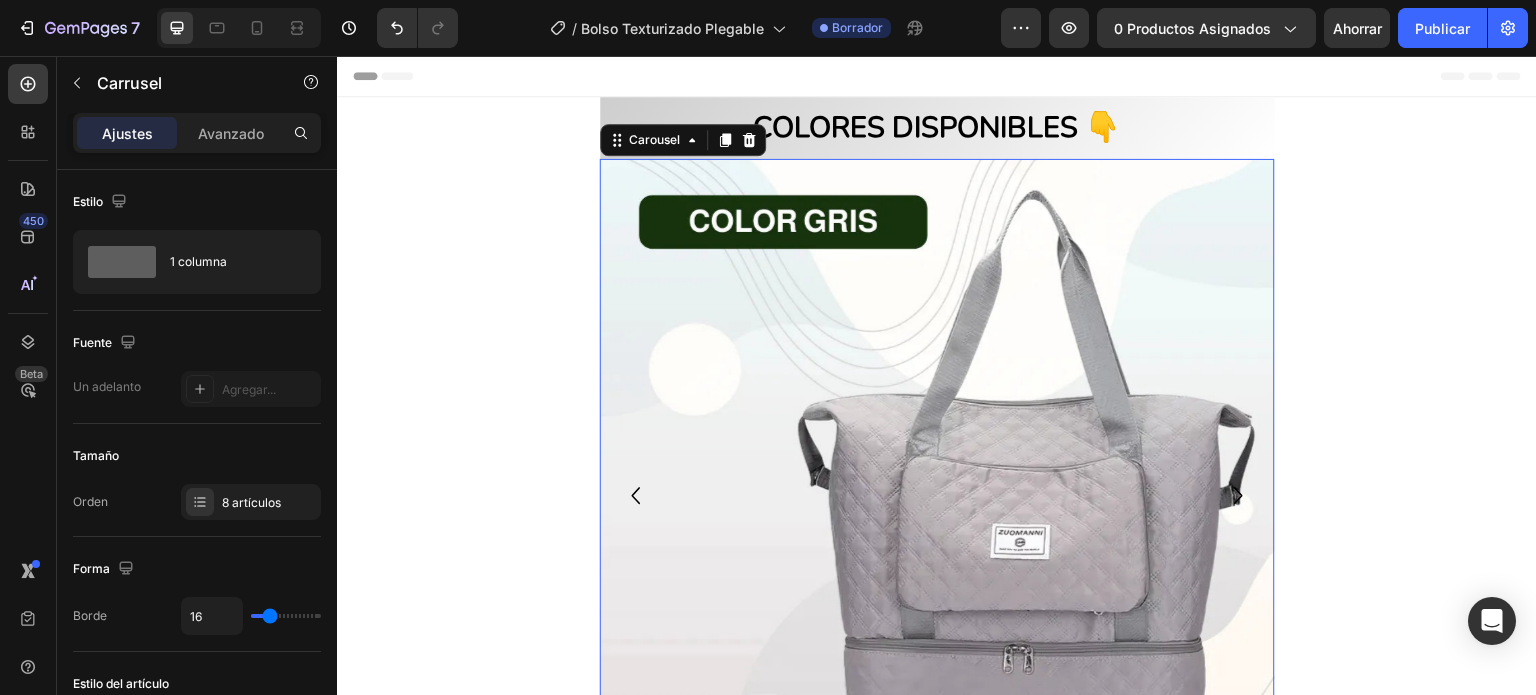 click at bounding box center [1239, 496] 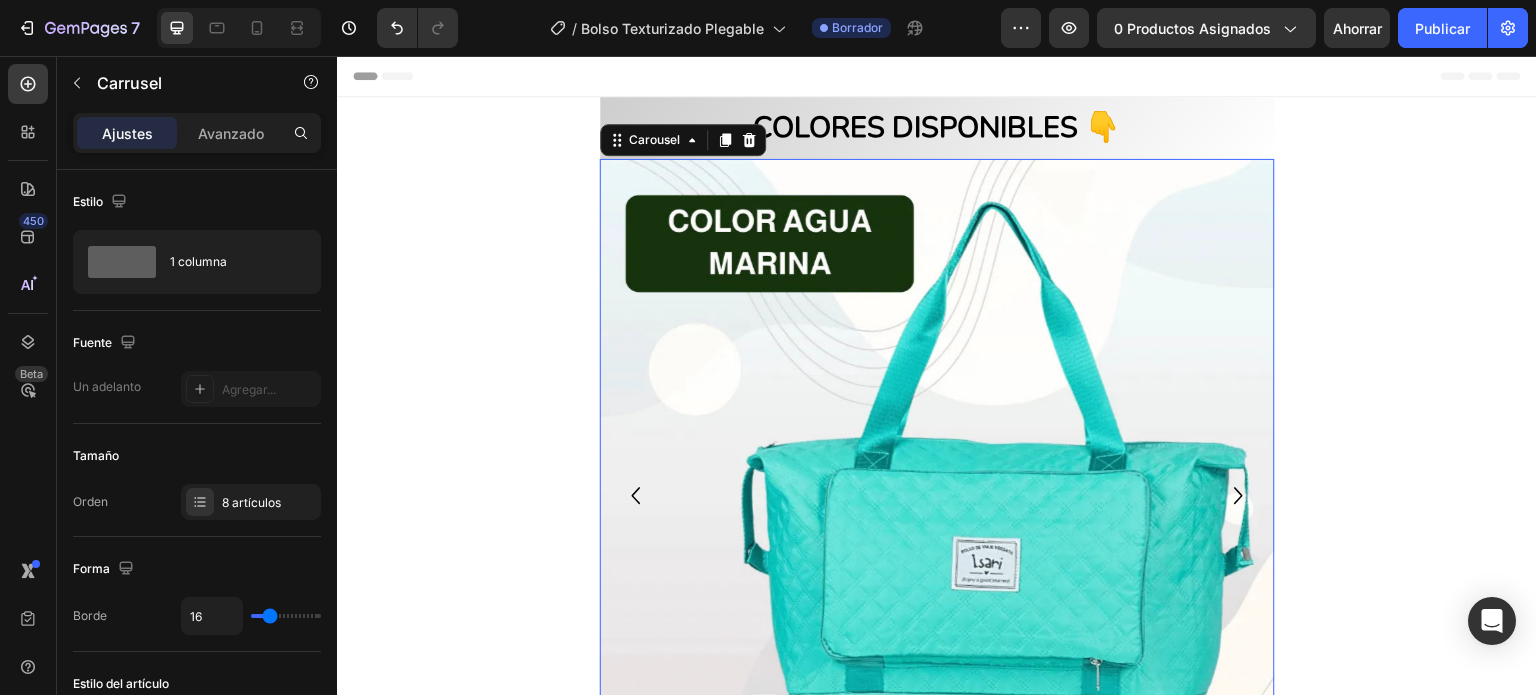 click at bounding box center [1239, 496] 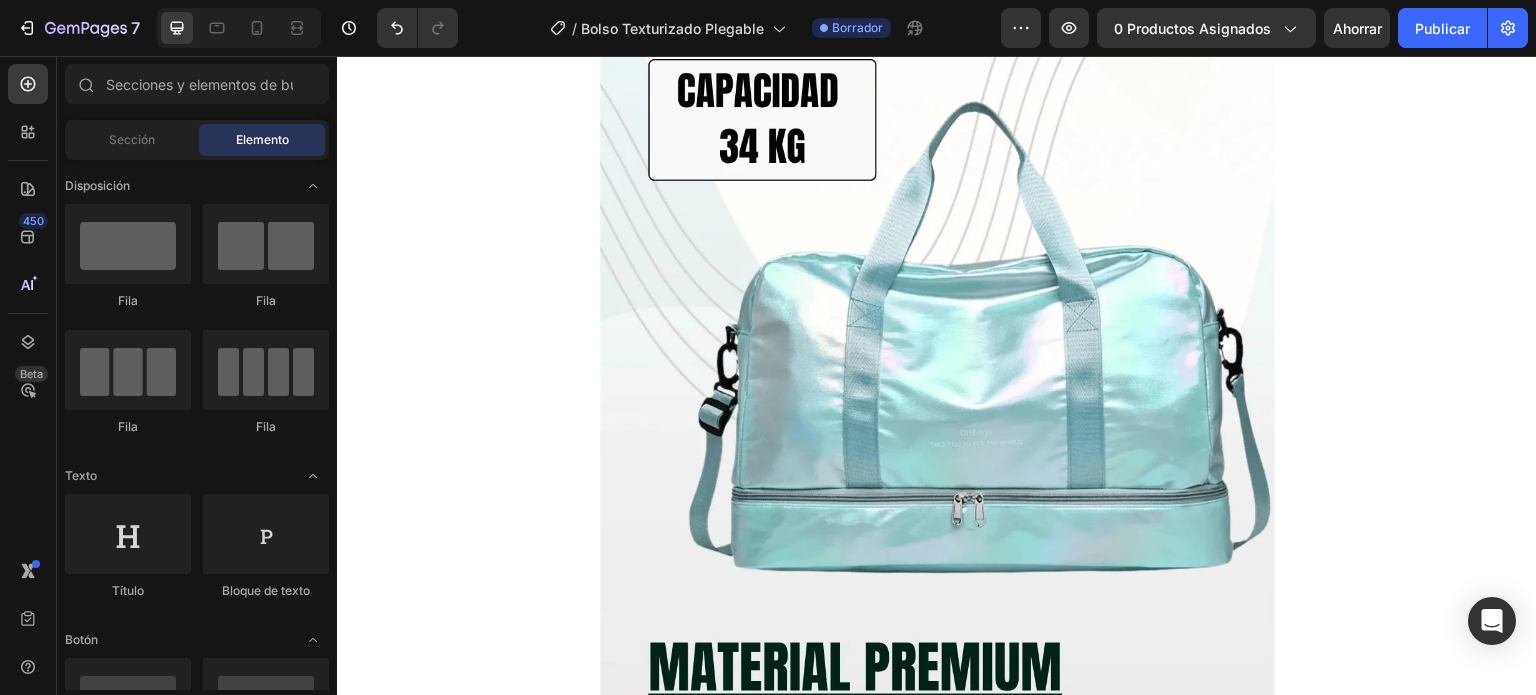 scroll, scrollTop: 1732, scrollLeft: 0, axis: vertical 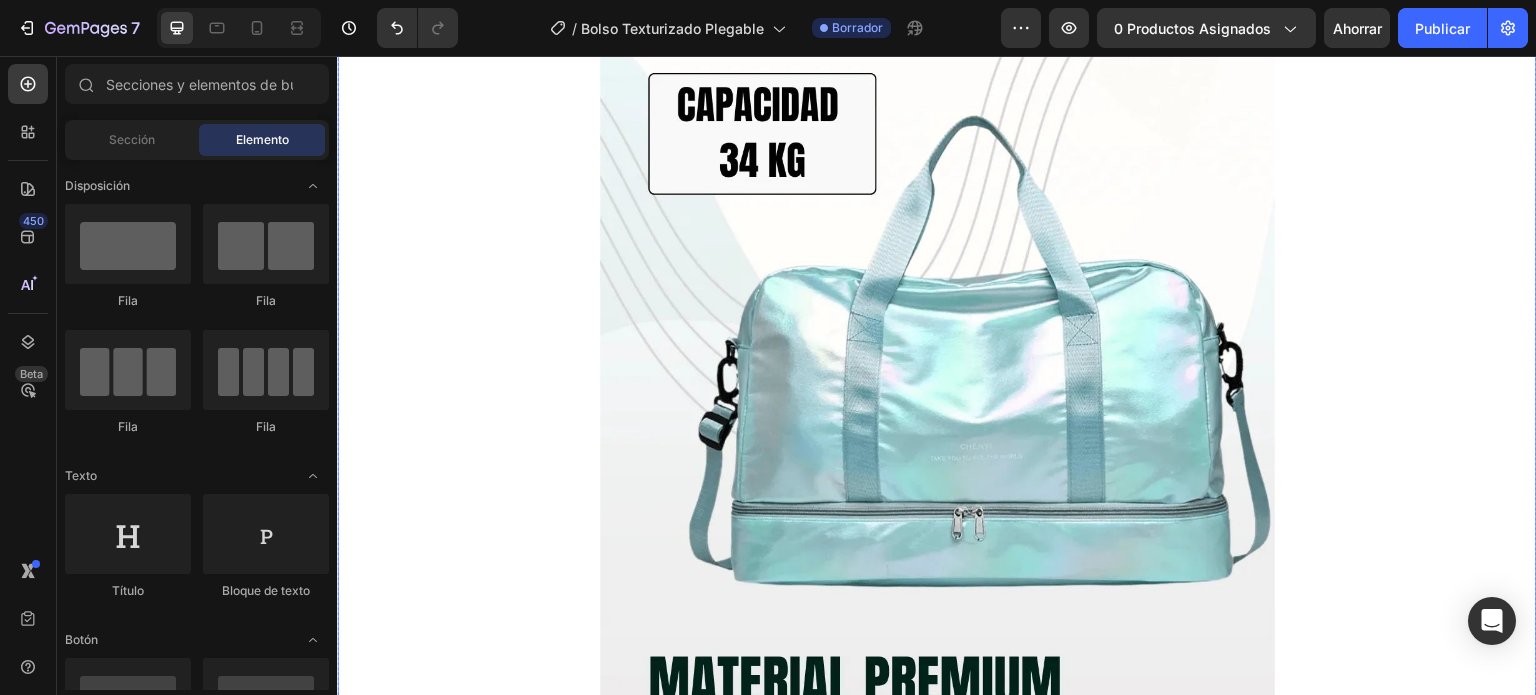 click at bounding box center [937, 626] 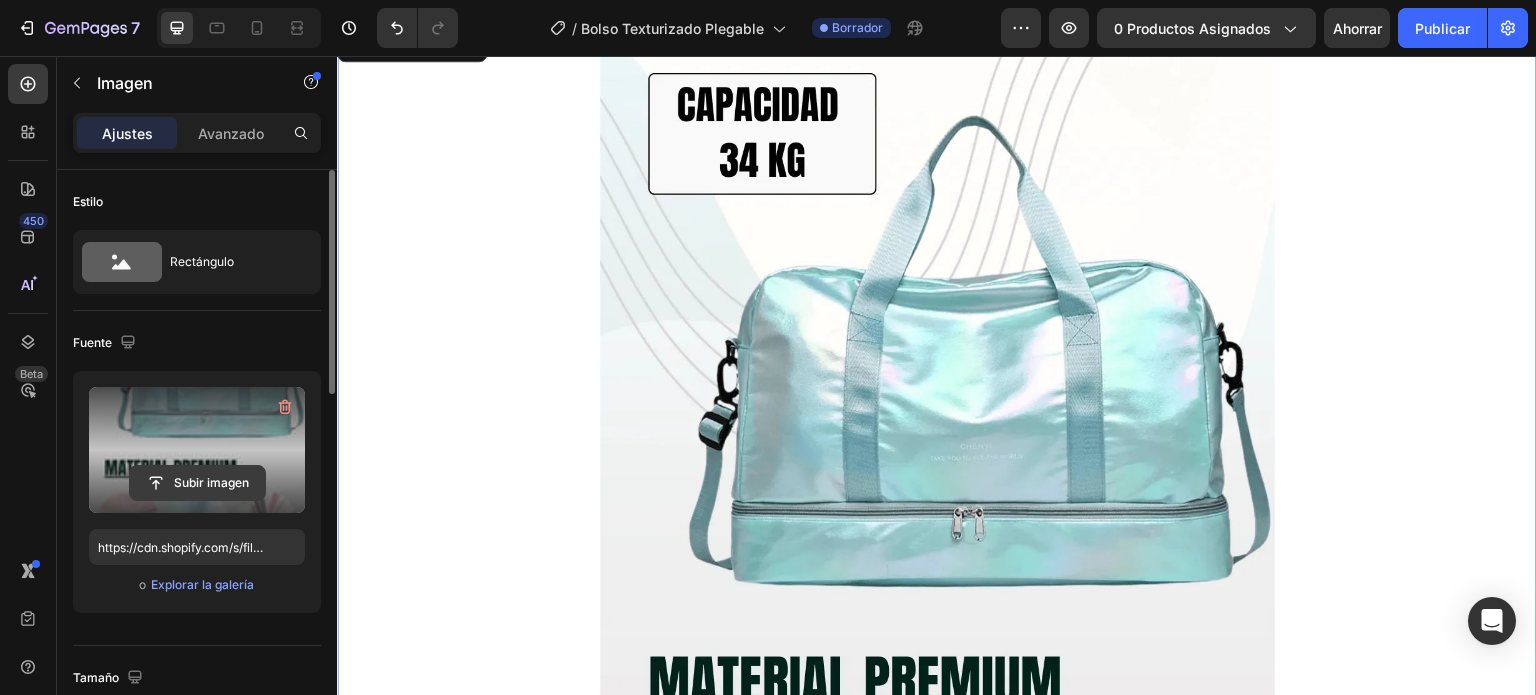 click 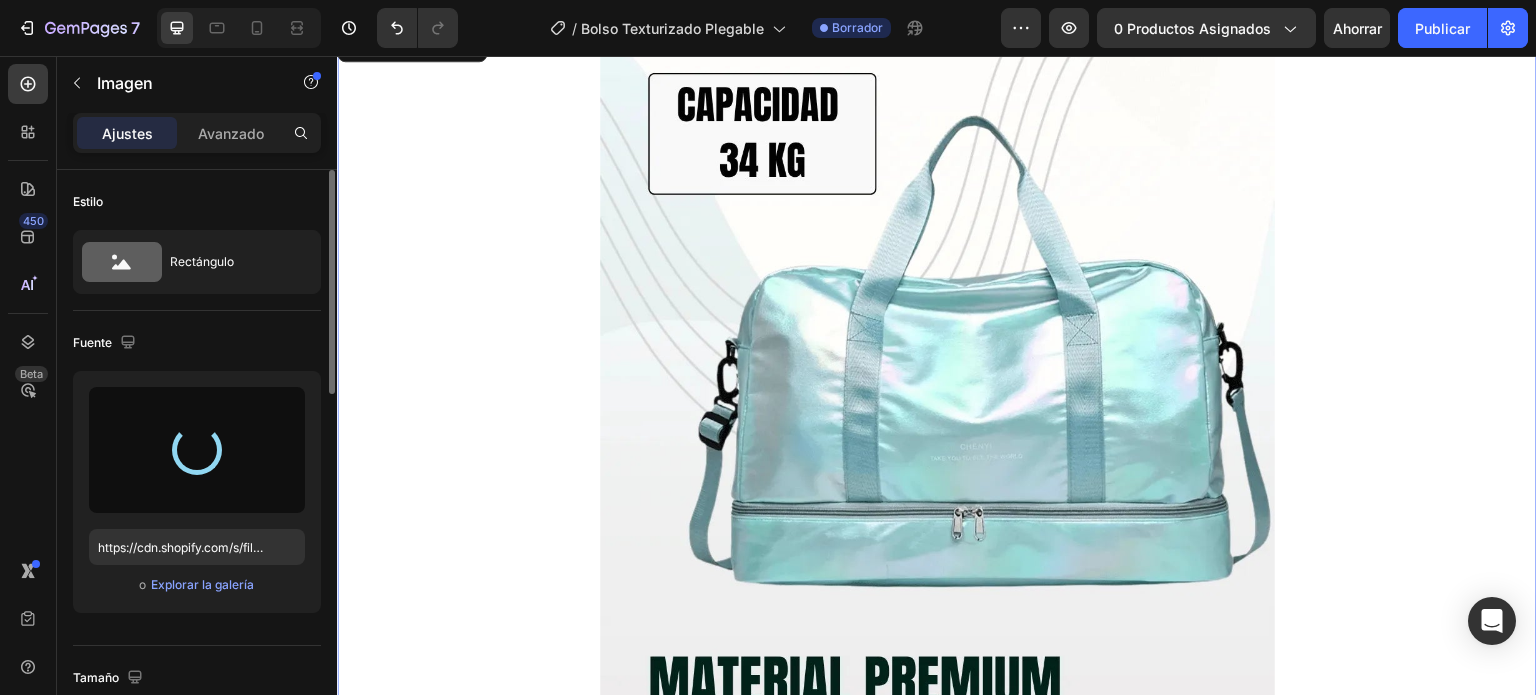 type on "https://cdn.shopify.com/s/files/1/0708/1902/0978/files/gempages_565411596948472817-c1edd39d-2648-448d-964e-c1ed9772decc.webp" 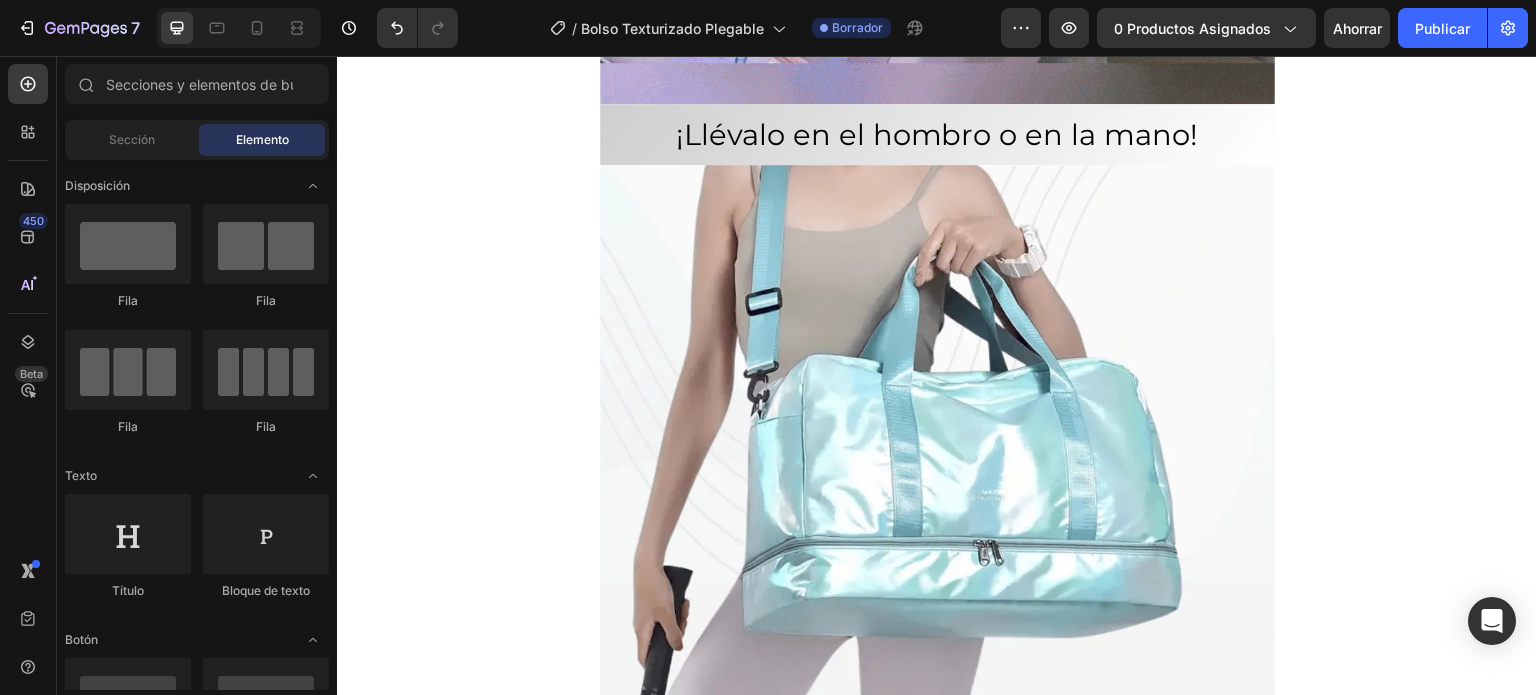 scroll, scrollTop: 3830, scrollLeft: 0, axis: vertical 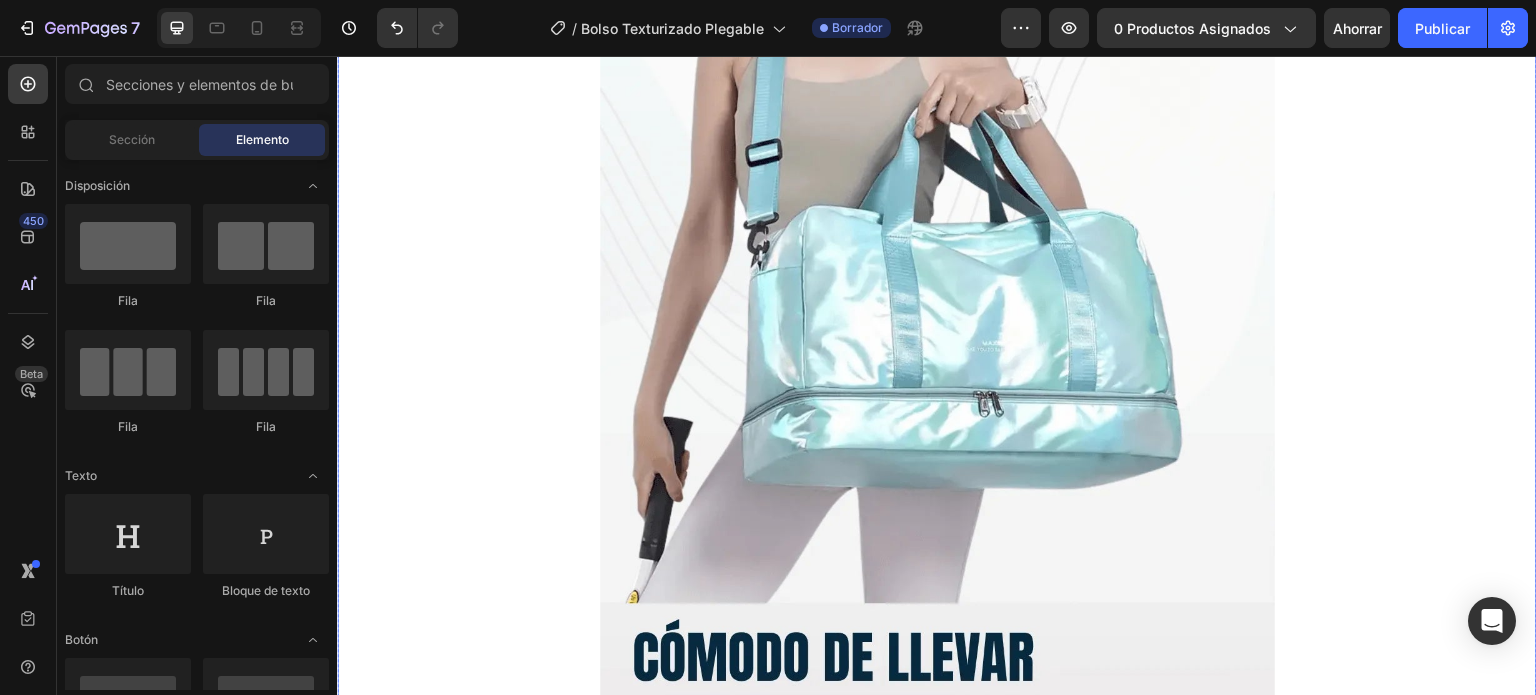 click at bounding box center [937, 616] 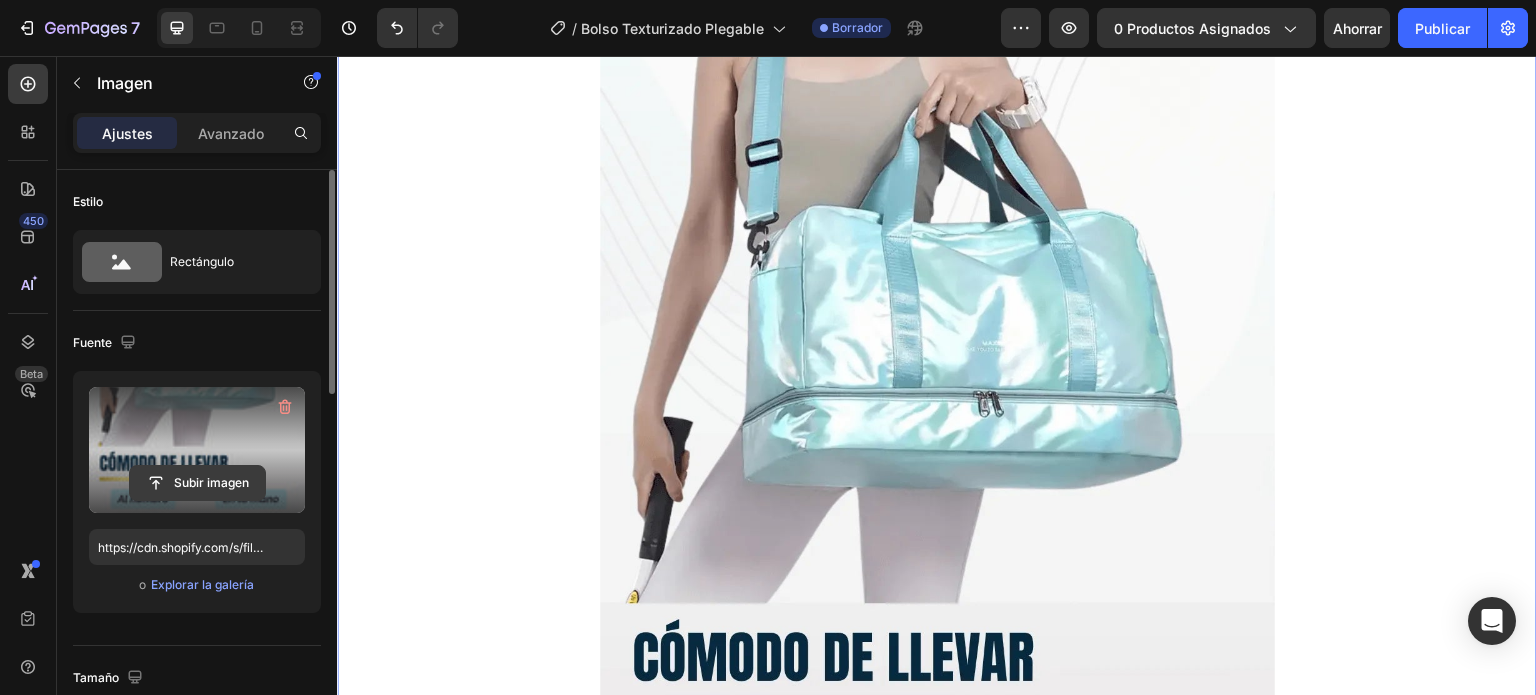 click 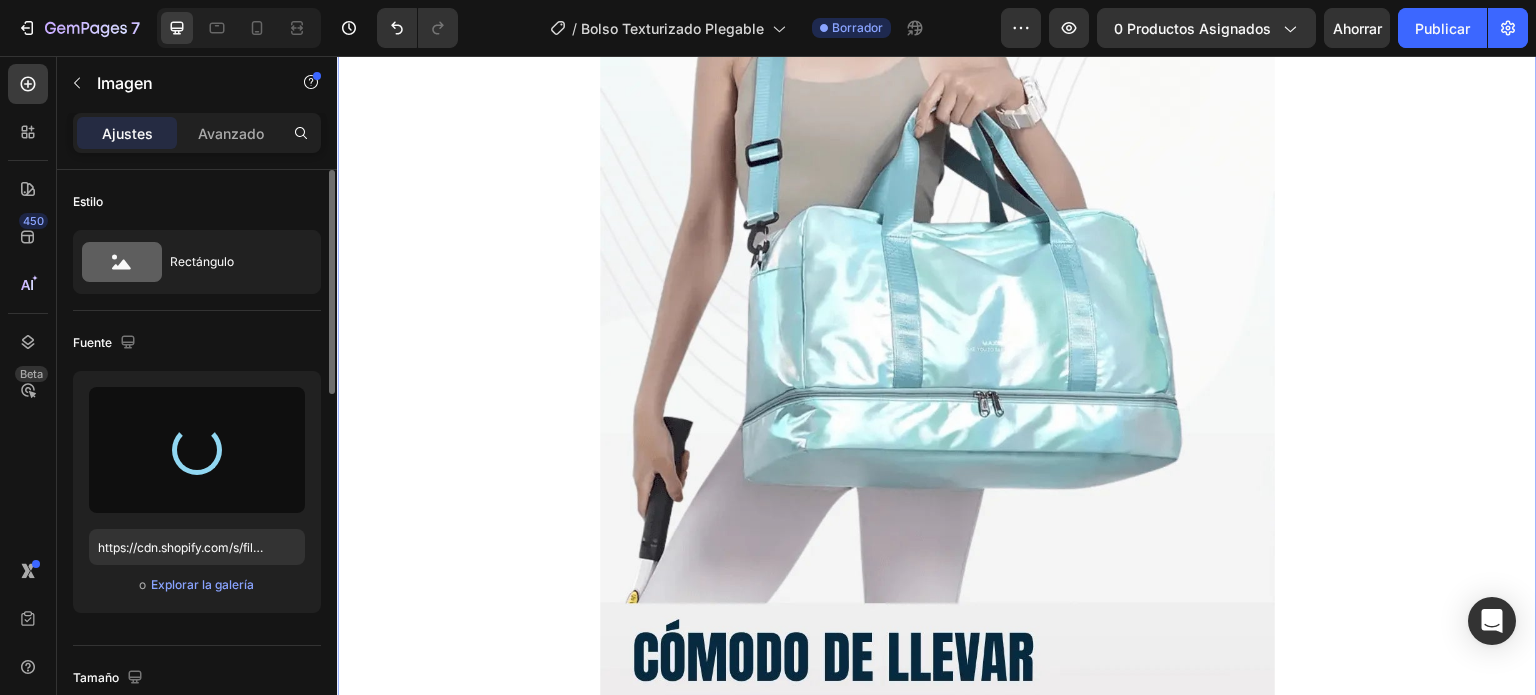type on "https://cdn.shopify.com/s/files/1/0708/1902/0978/files/gempages_565411596948472817-465f2c11-7d4c-4109-adb8-88b14ce14b9d.webp" 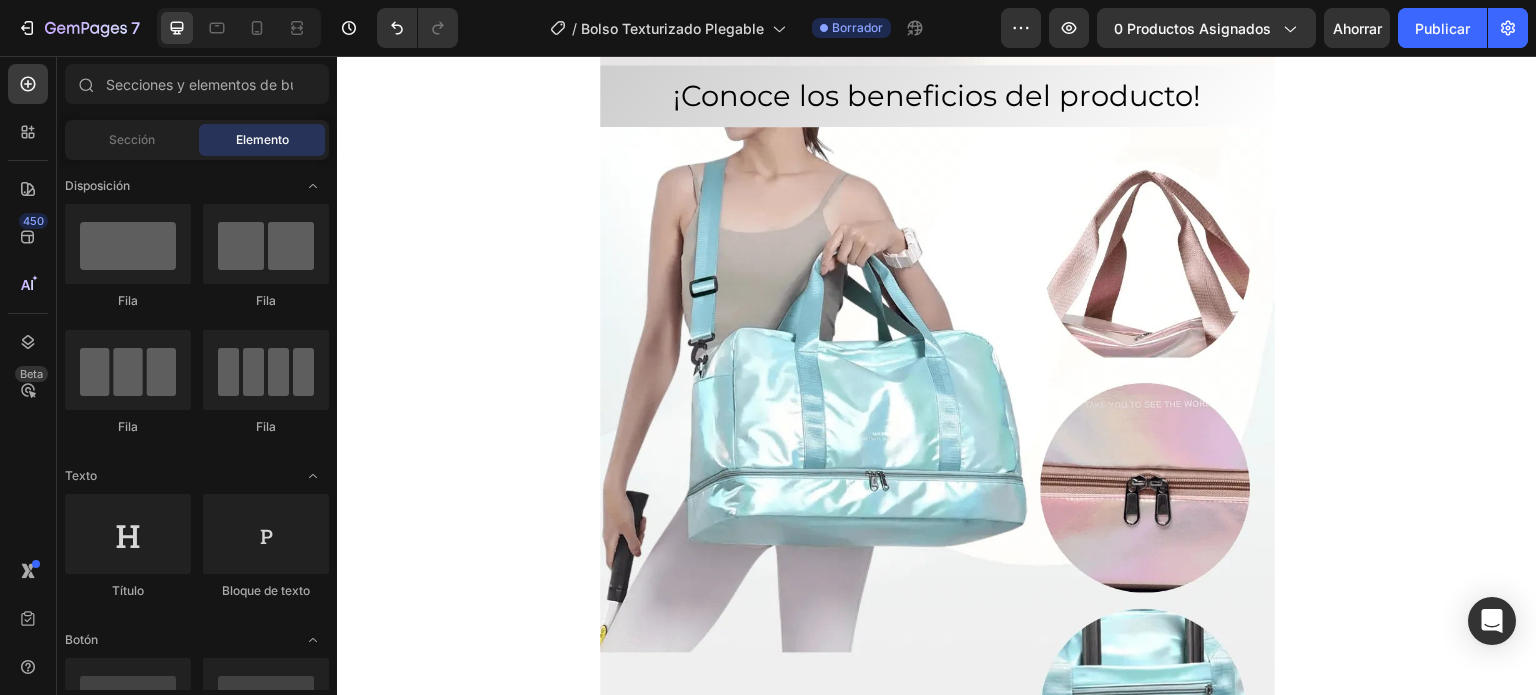 scroll, scrollTop: 5198, scrollLeft: 0, axis: vertical 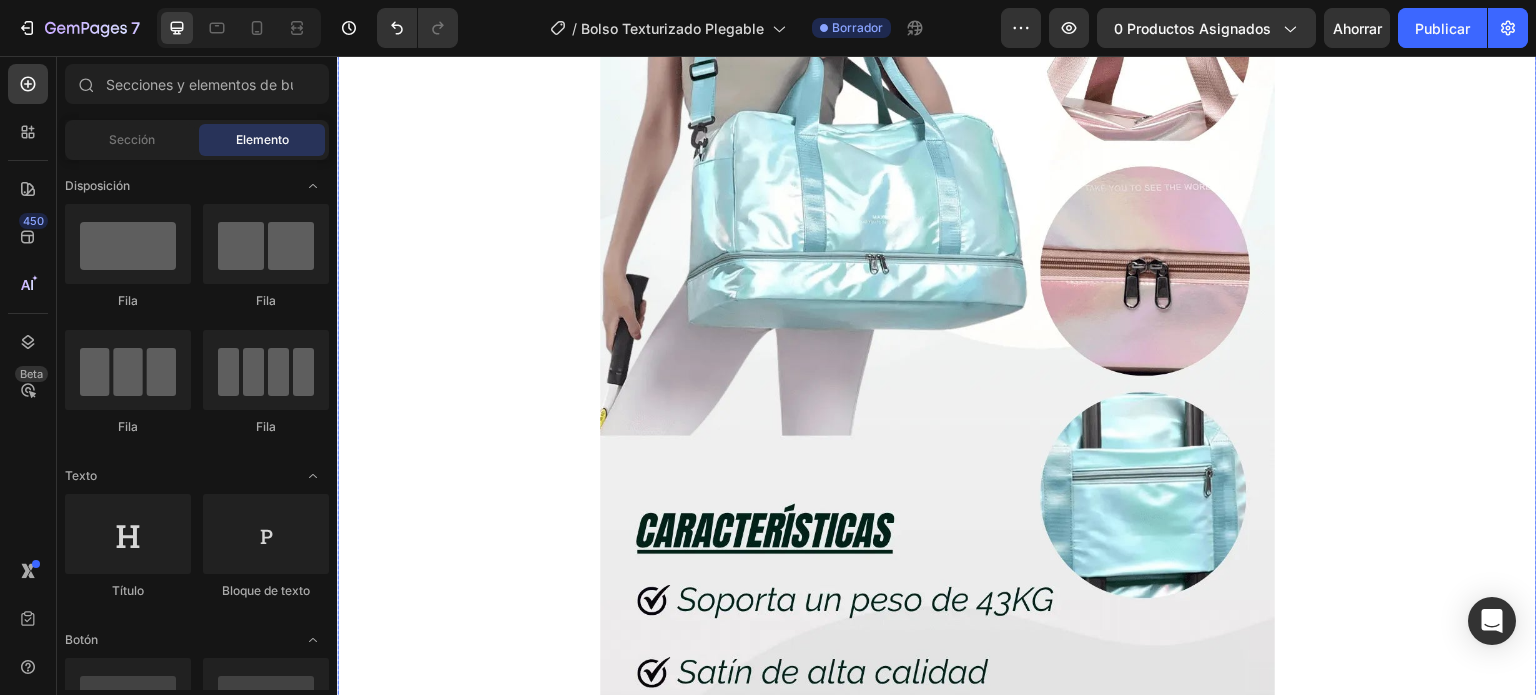 click at bounding box center [937, 510] 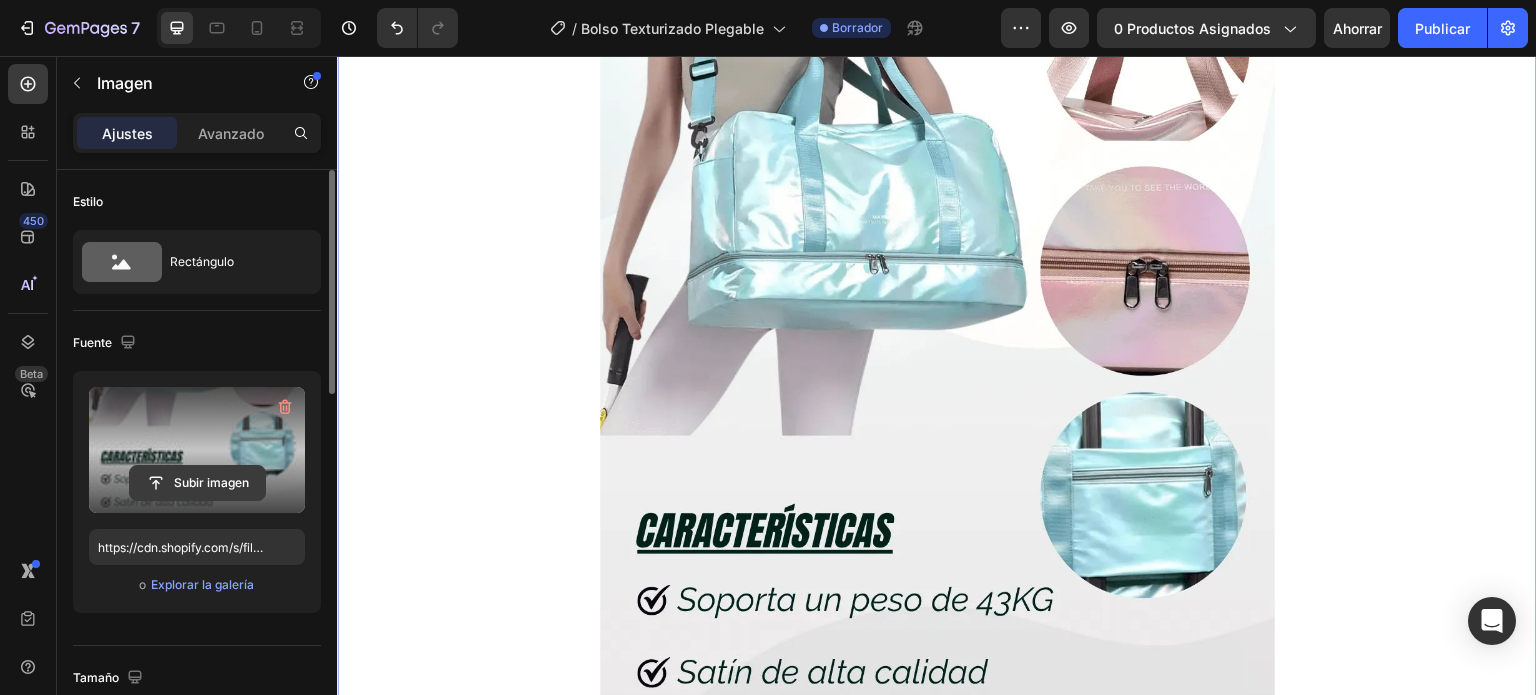 click 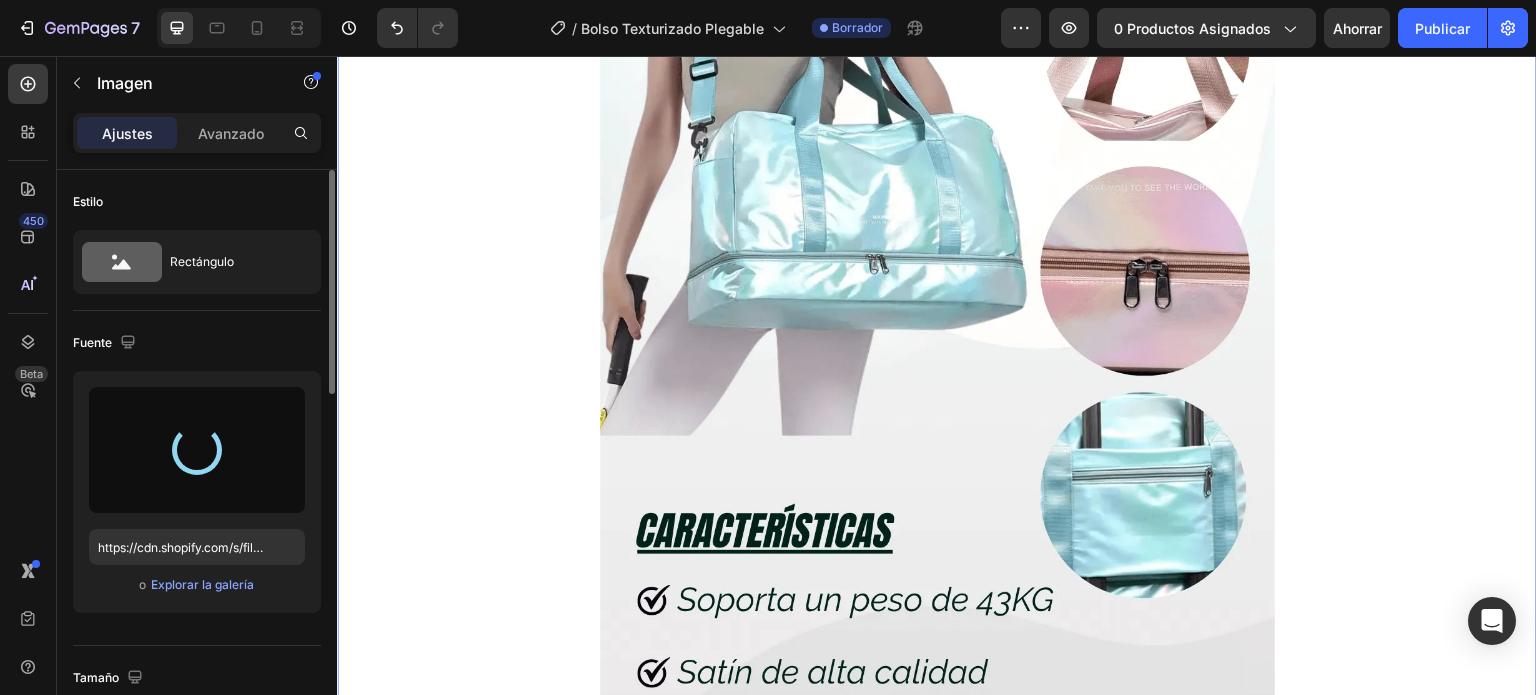 type on "https://cdn.shopify.com/s/files/1/0708/1902/0978/files/gempages_565411596948472817-54a4f73b-28dc-48d7-818c-c120405a8bf1.webp" 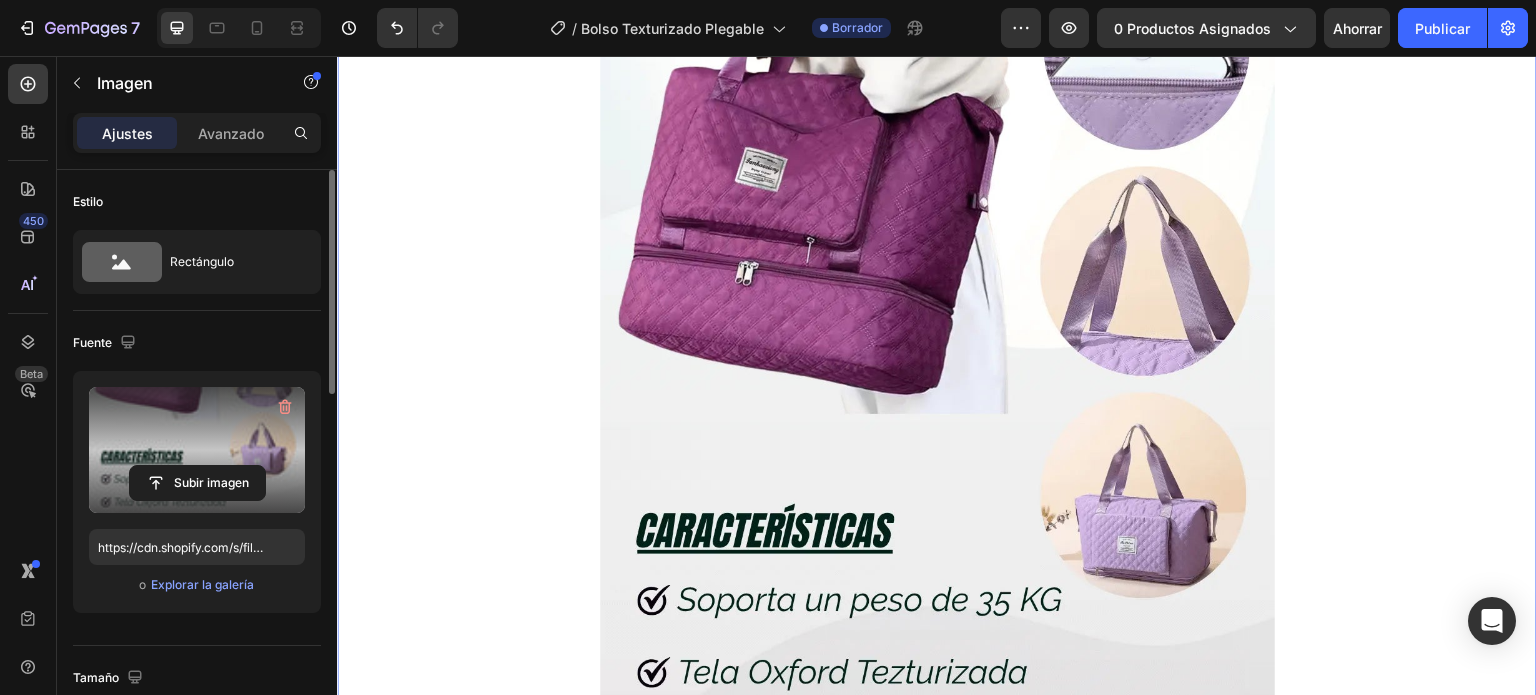 click at bounding box center [937, 510] 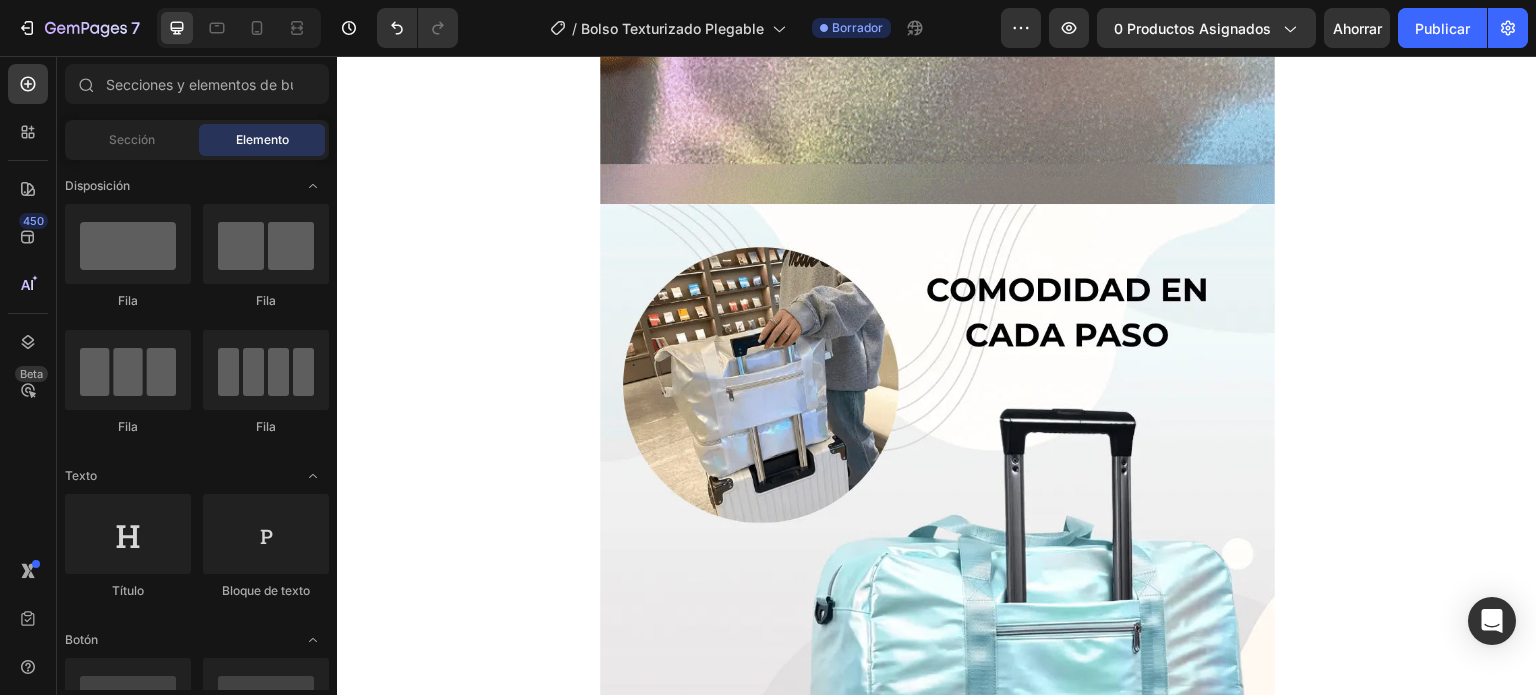 scroll, scrollTop: 7106, scrollLeft: 0, axis: vertical 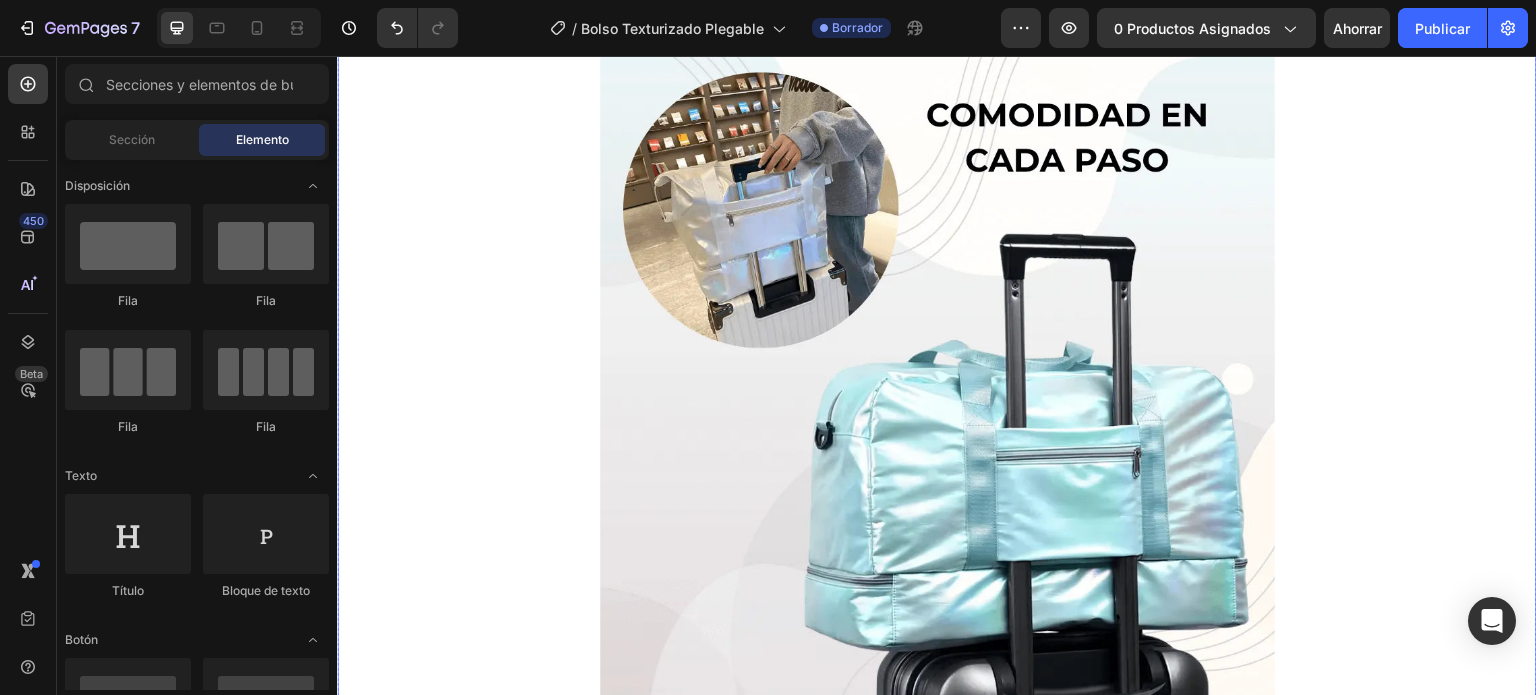 click at bounding box center (937, 366) 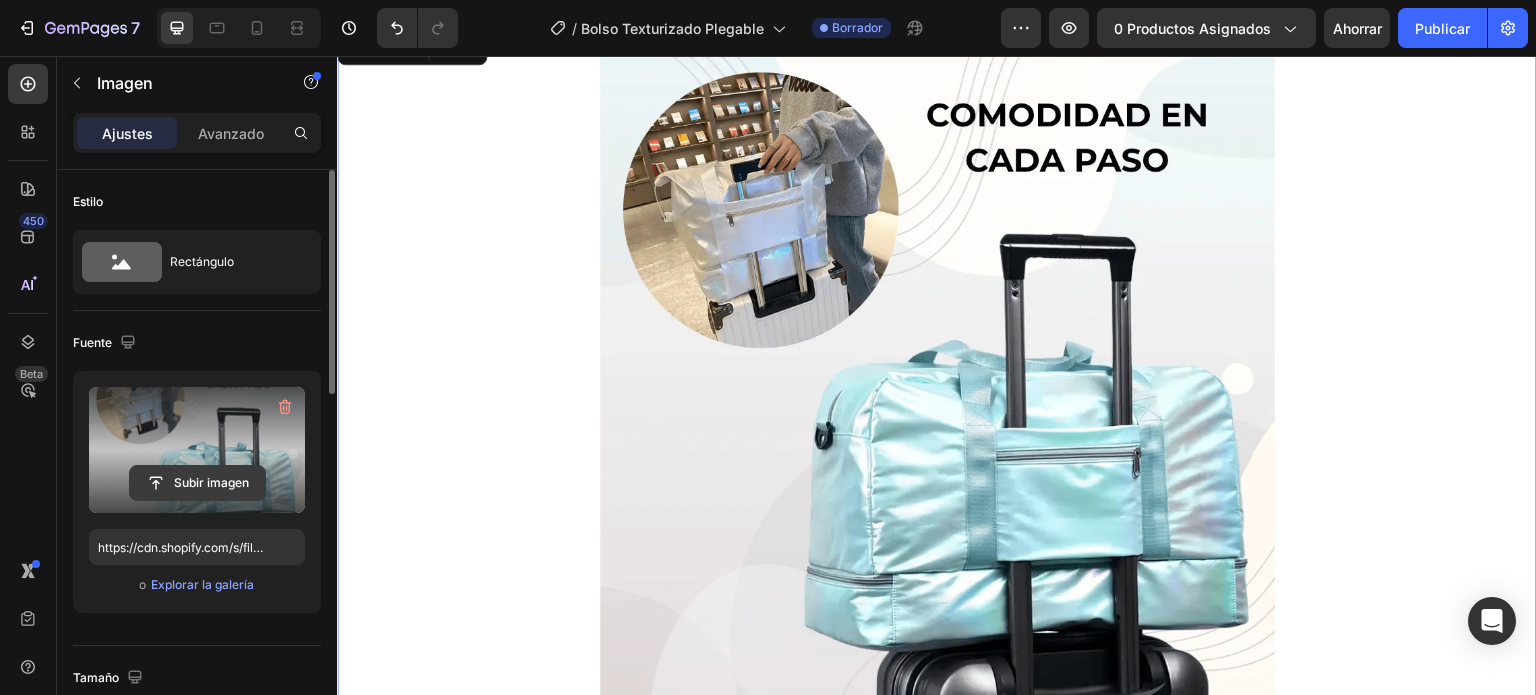 click 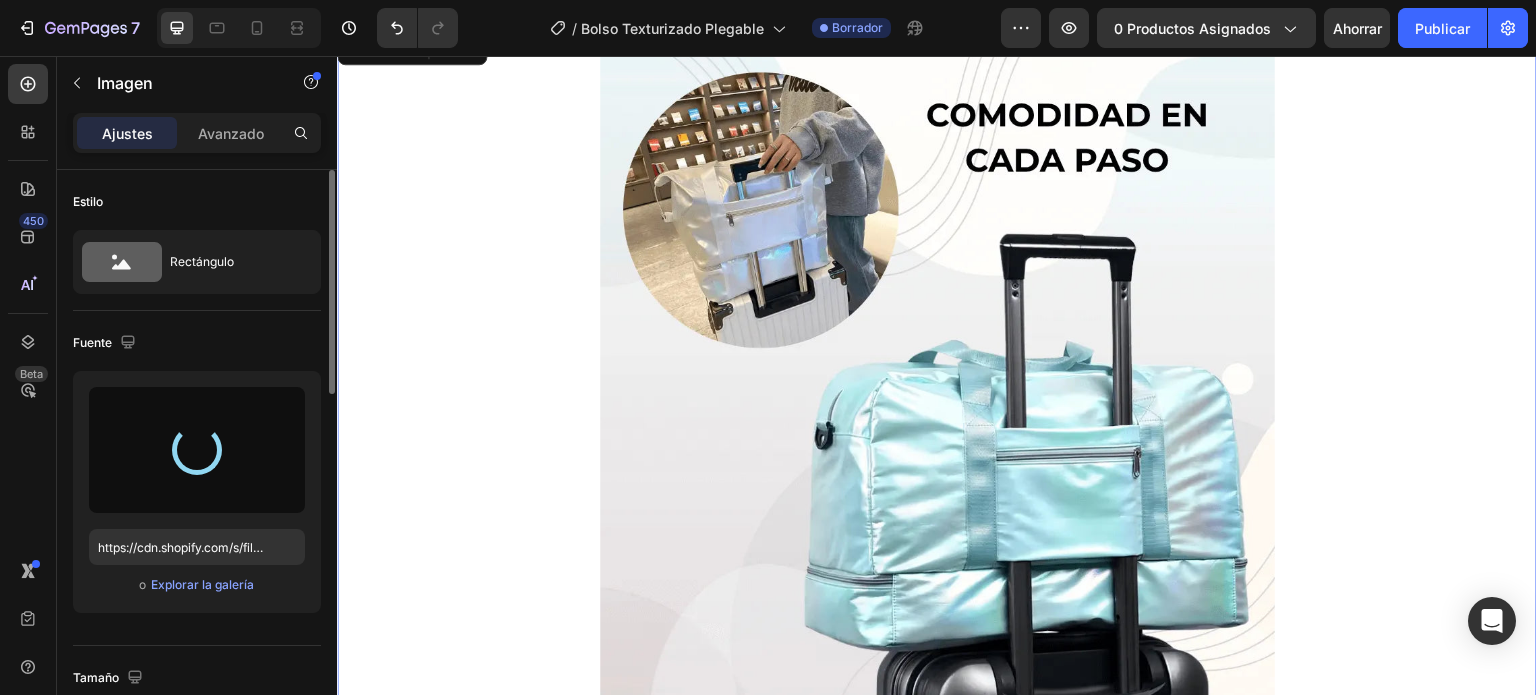 type on "https://cdn.shopify.com/s/files/1/0708/1902/0978/files/gempages_565411596948472817-aabb5307-95b7-4873-a217-23270457fa83.webp" 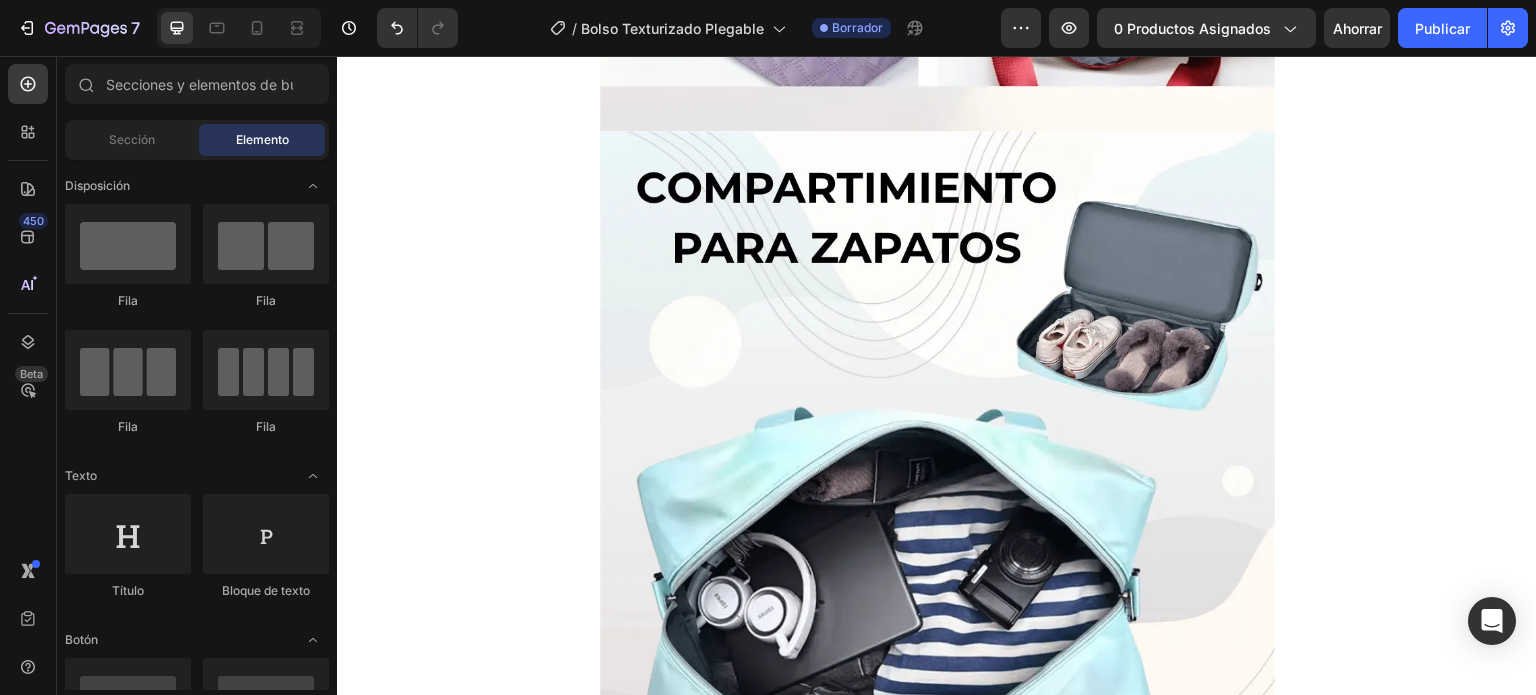 scroll, scrollTop: 8190, scrollLeft: 0, axis: vertical 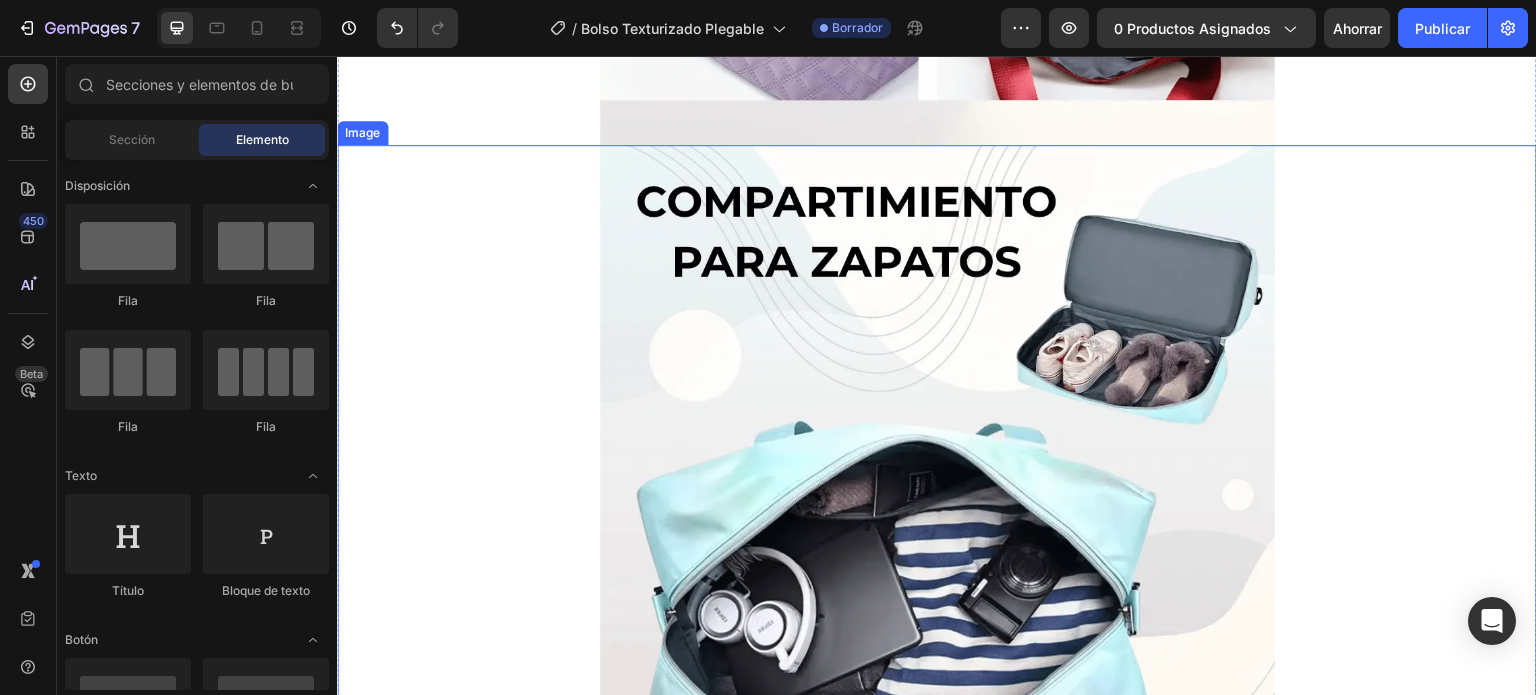 click at bounding box center (937, 482) 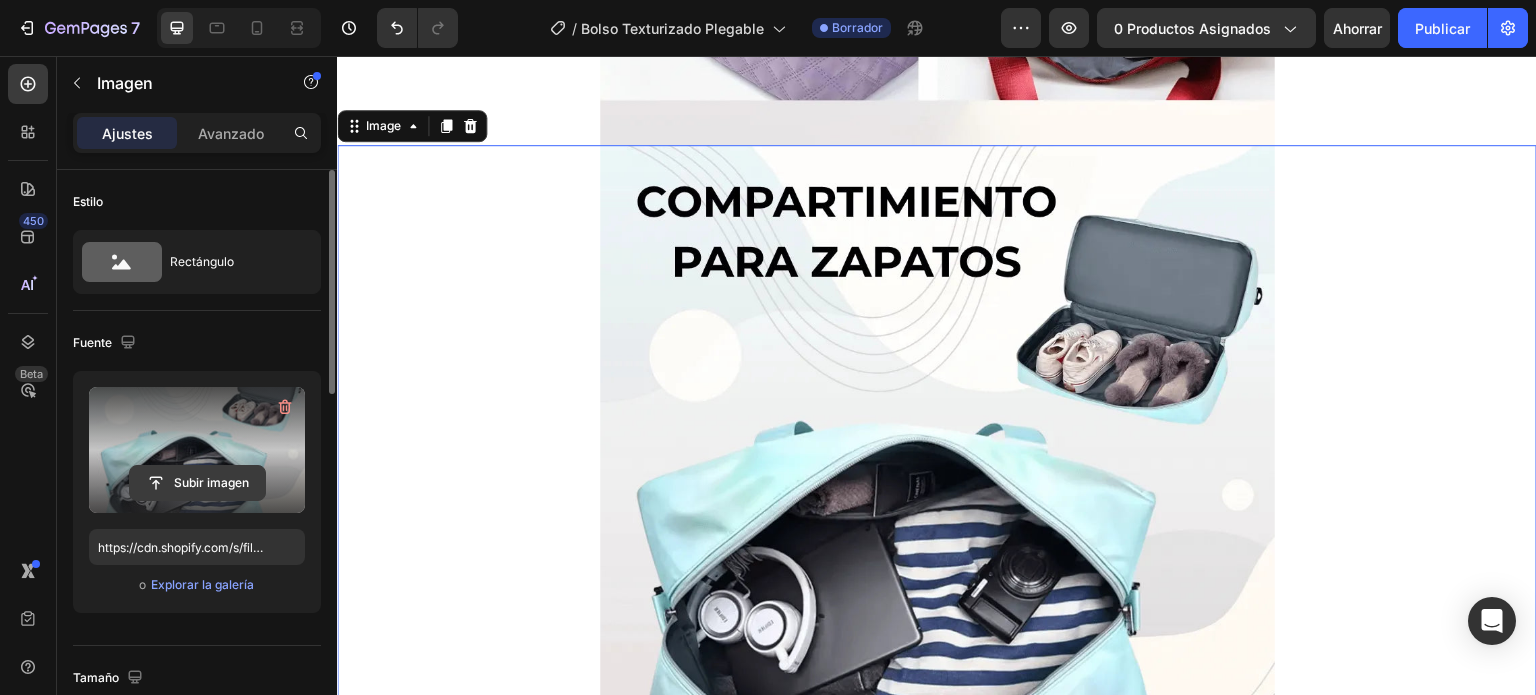 click 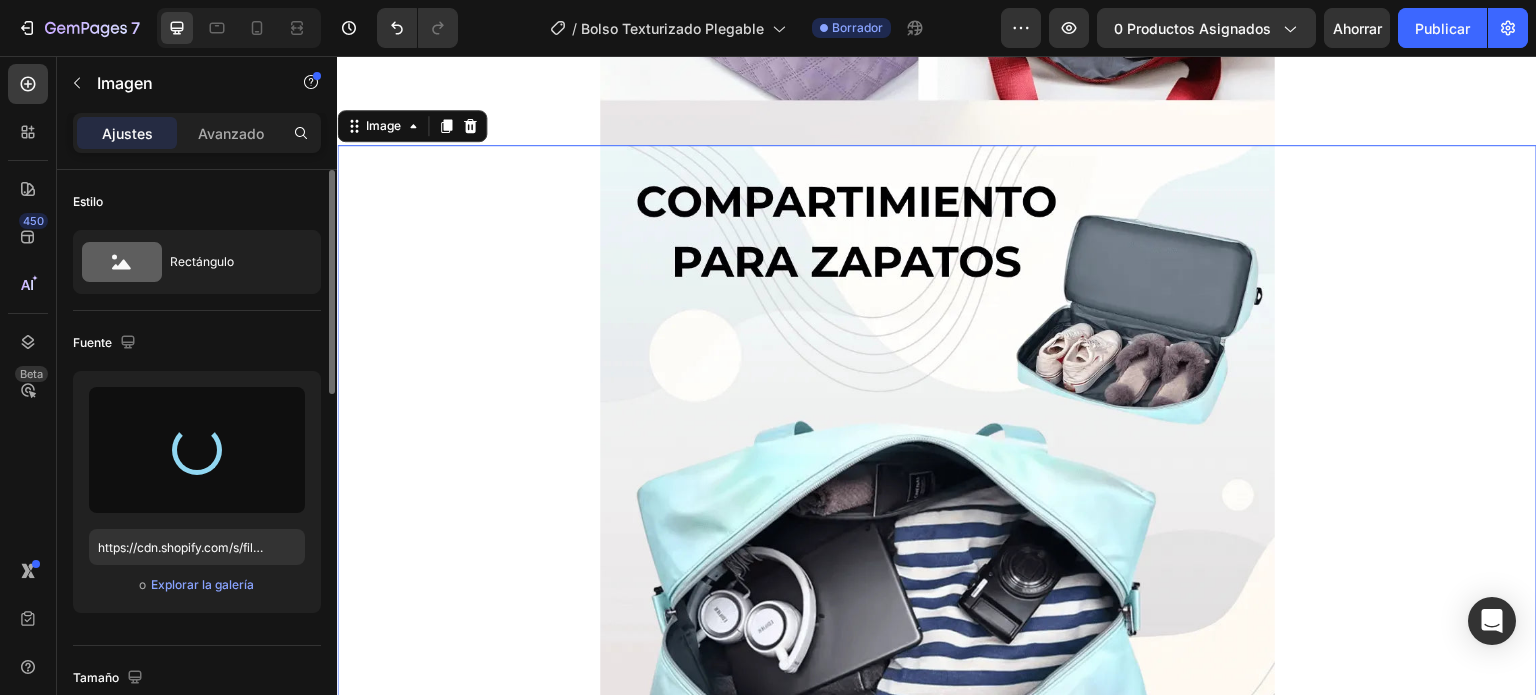 type on "https://cdn.shopify.com/s/files/1/0708/1902/0978/files/gempages_565411596948472817-59515c17-0bf7-46b9-a9c0-295dabf319c2.webp" 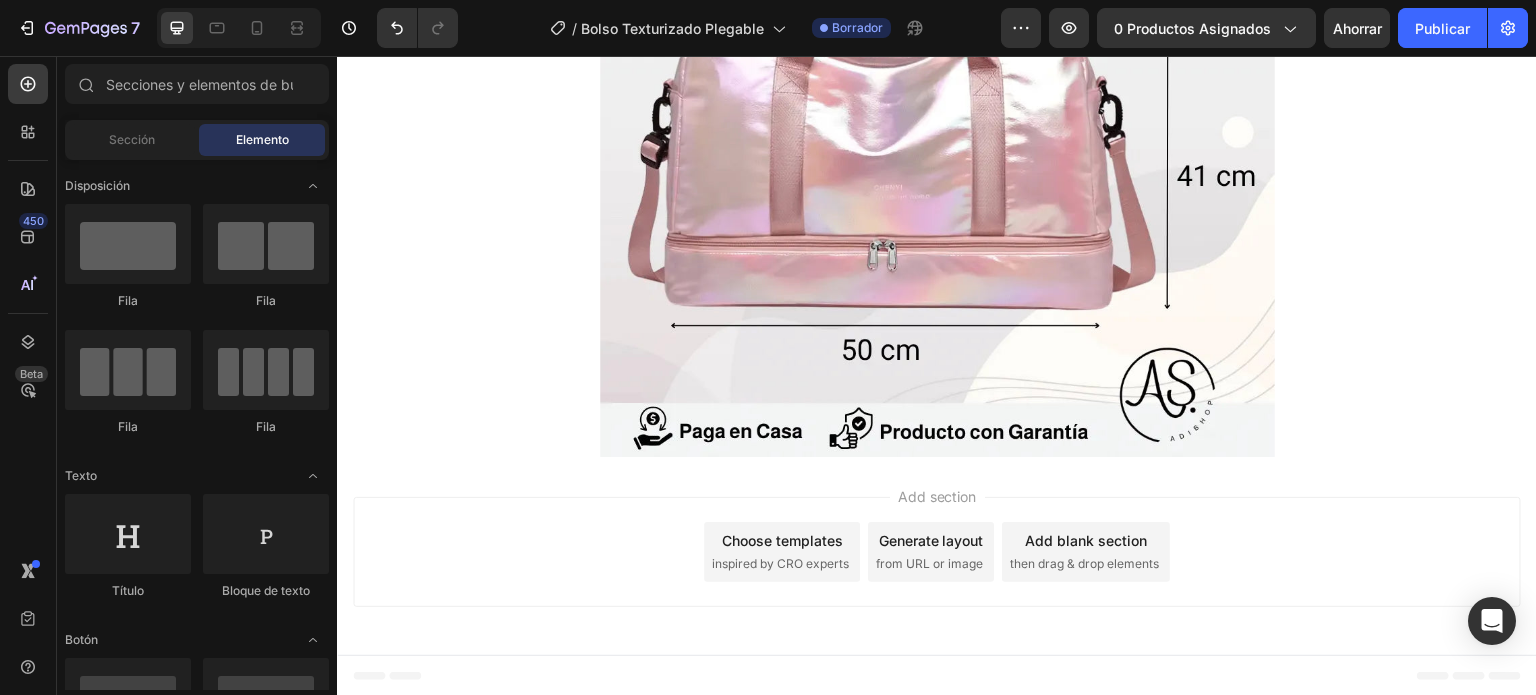 scroll, scrollTop: 10013, scrollLeft: 0, axis: vertical 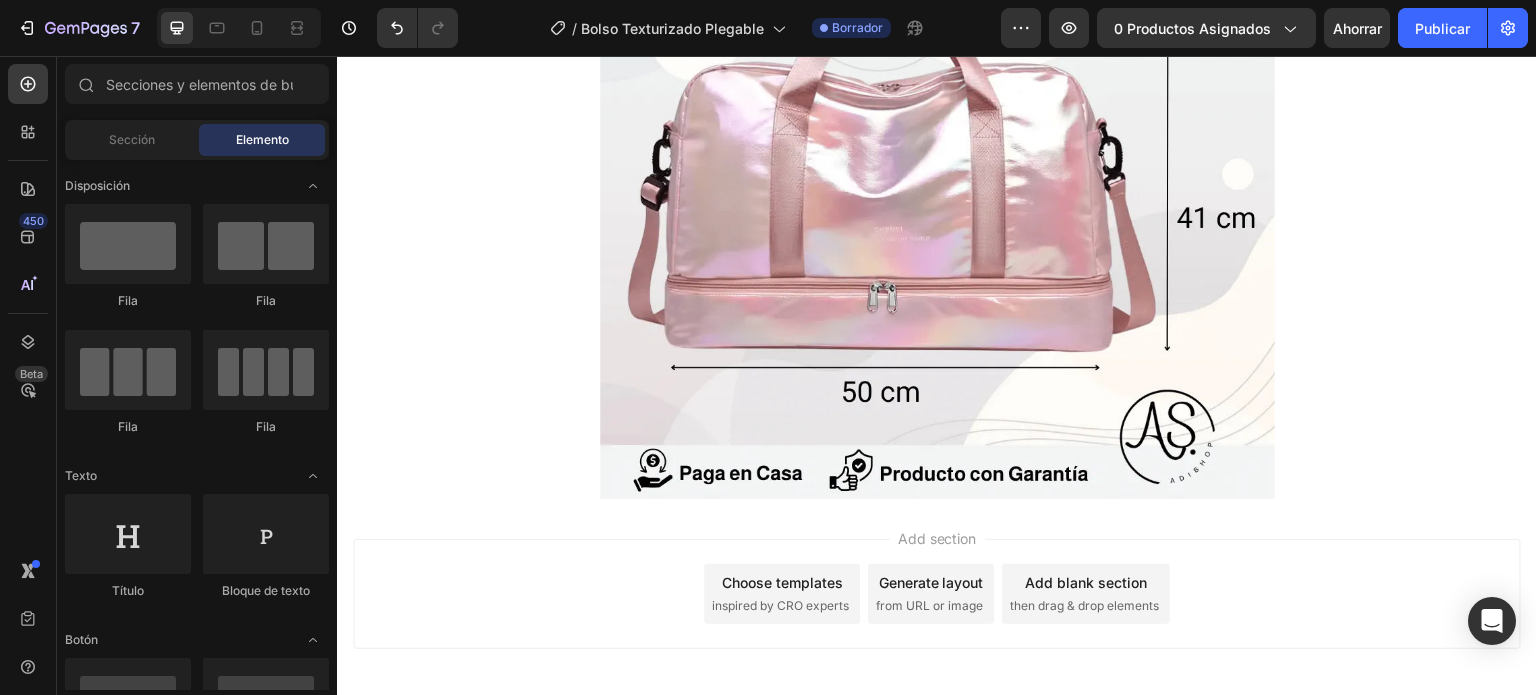 click at bounding box center (937, 161) 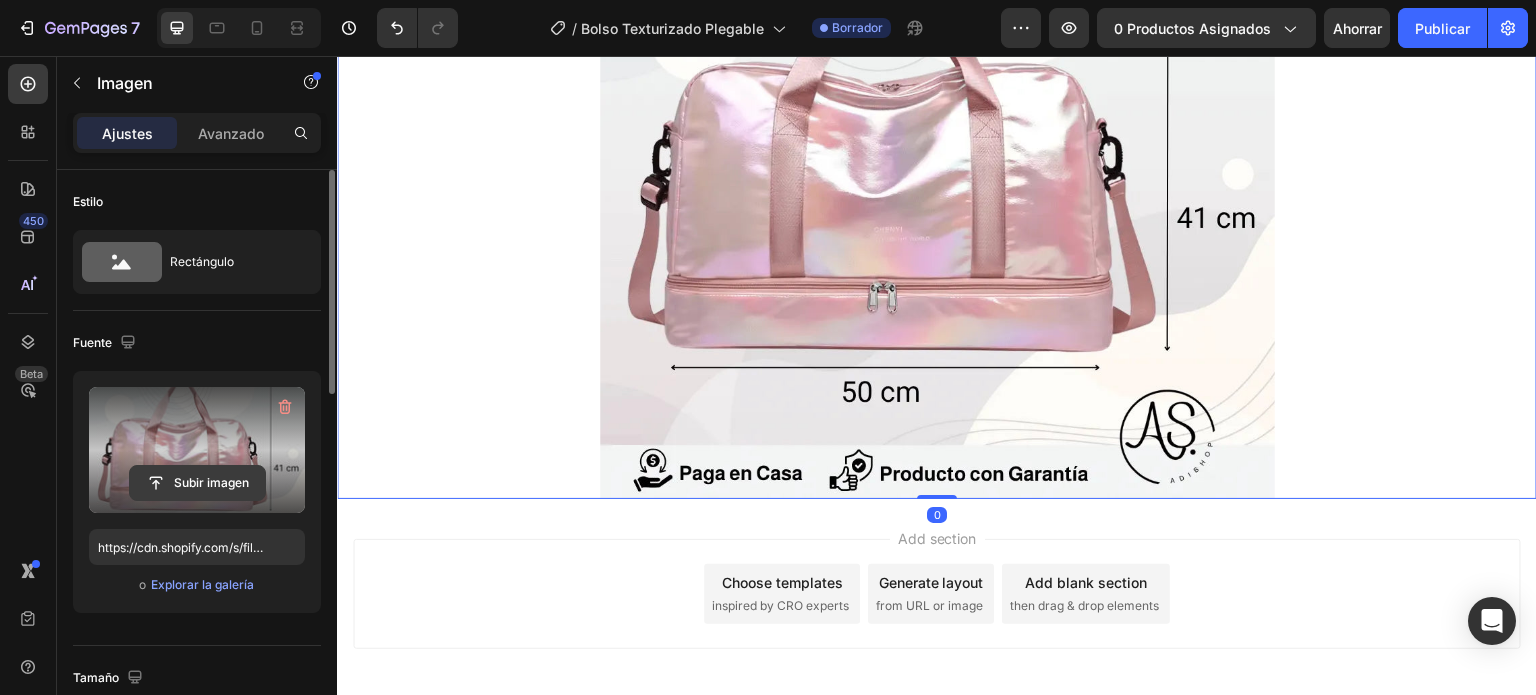click 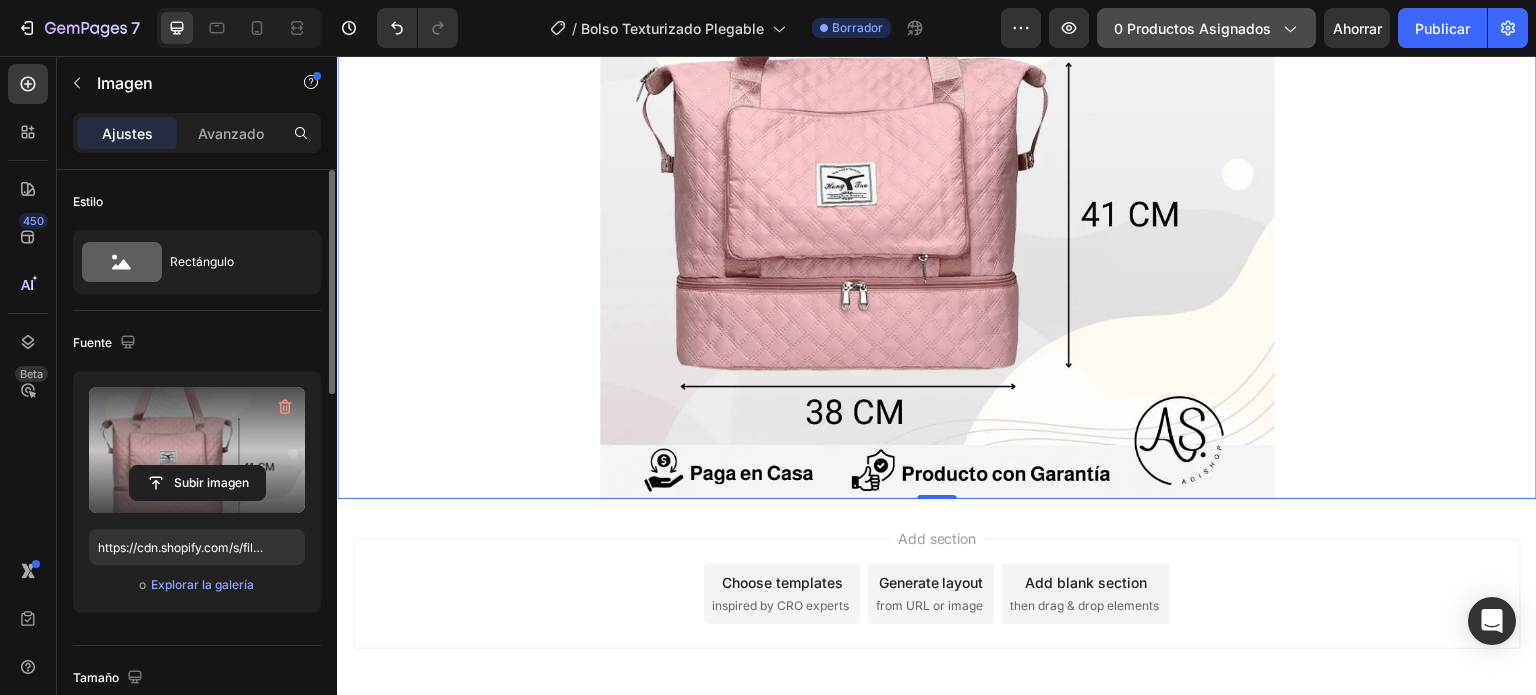 click on "0 productos asignados" at bounding box center [1192, 28] 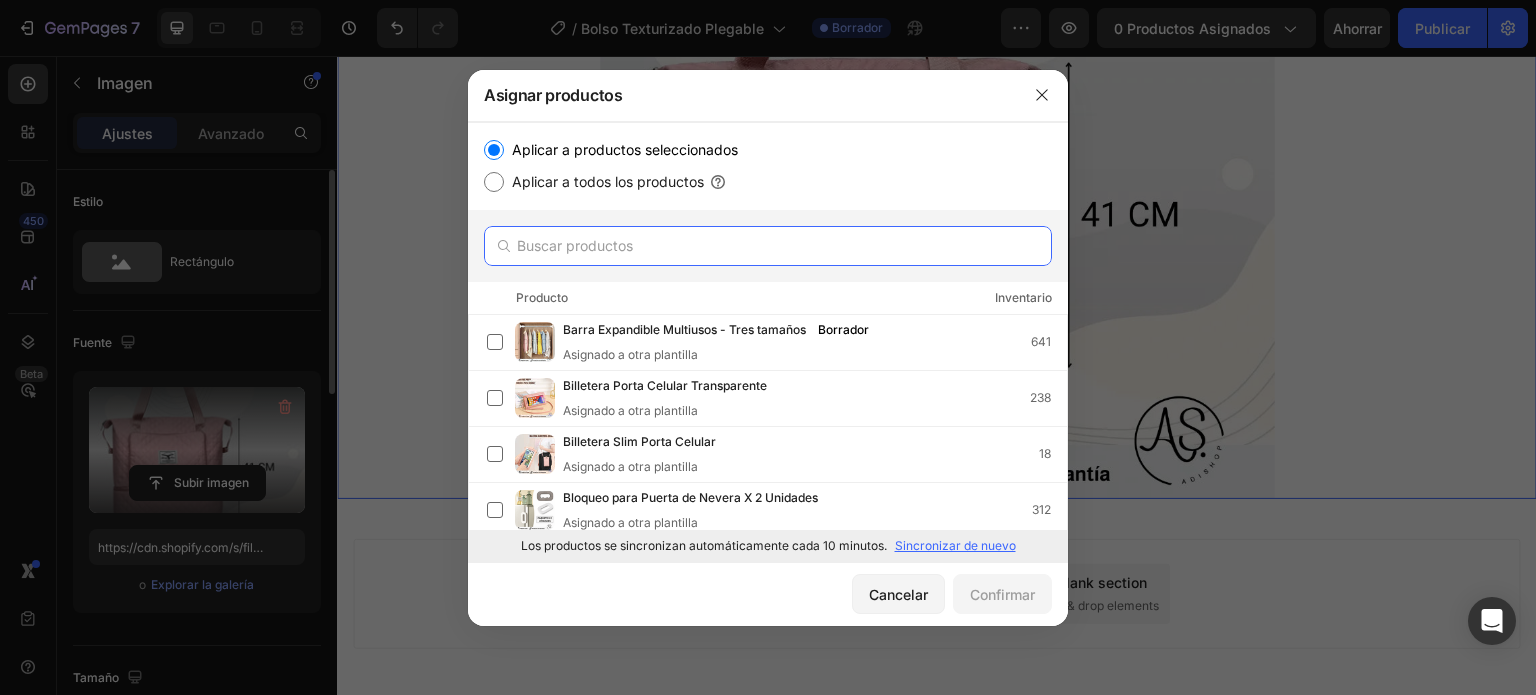 click at bounding box center (768, 246) 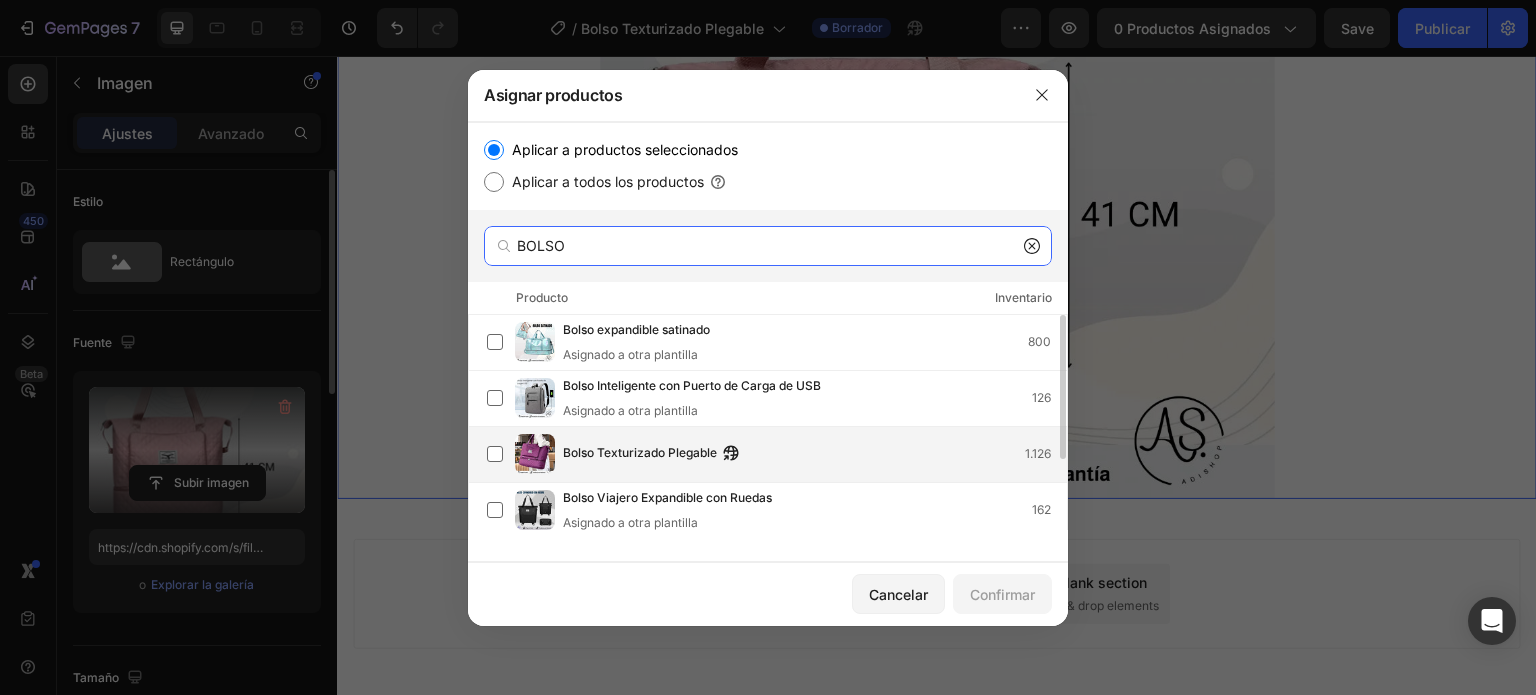type on "BOLSO" 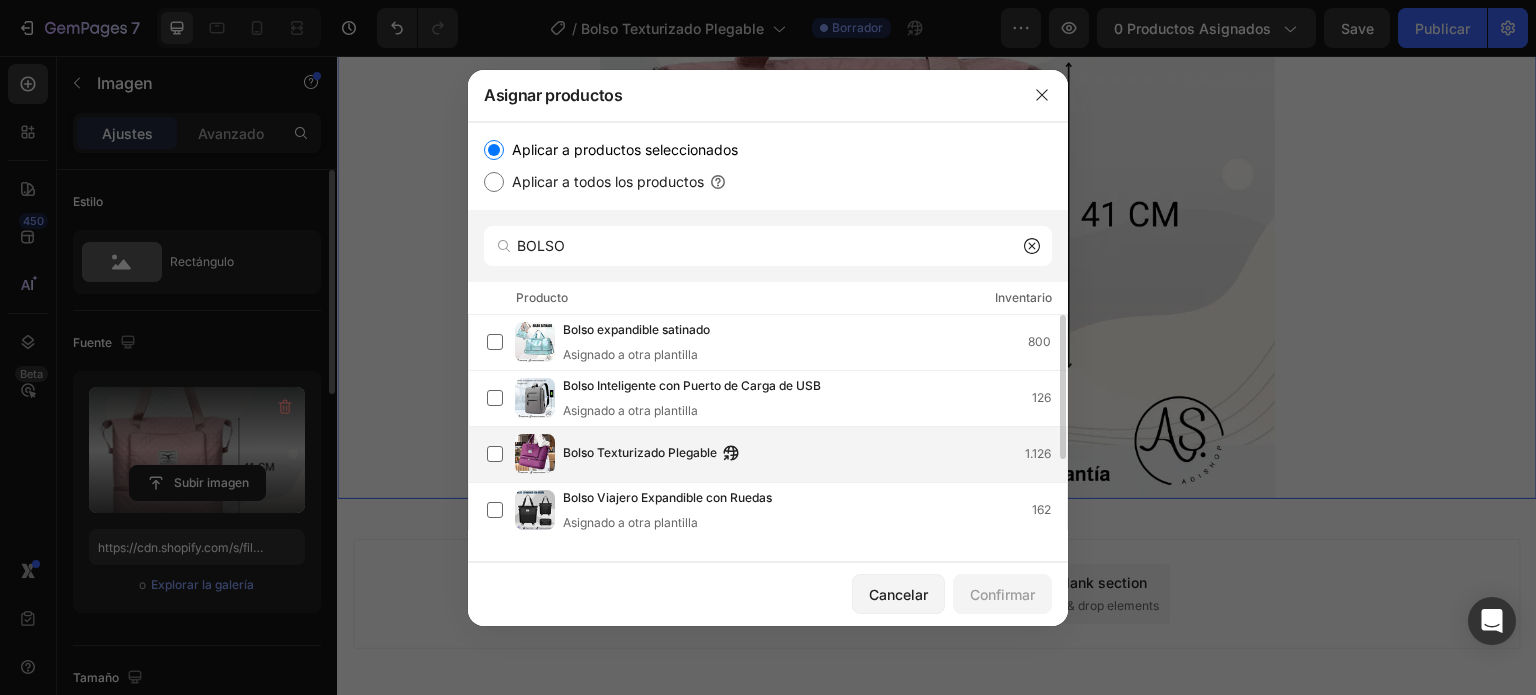 click on "Bolso Texturizado Plegable" at bounding box center [640, 452] 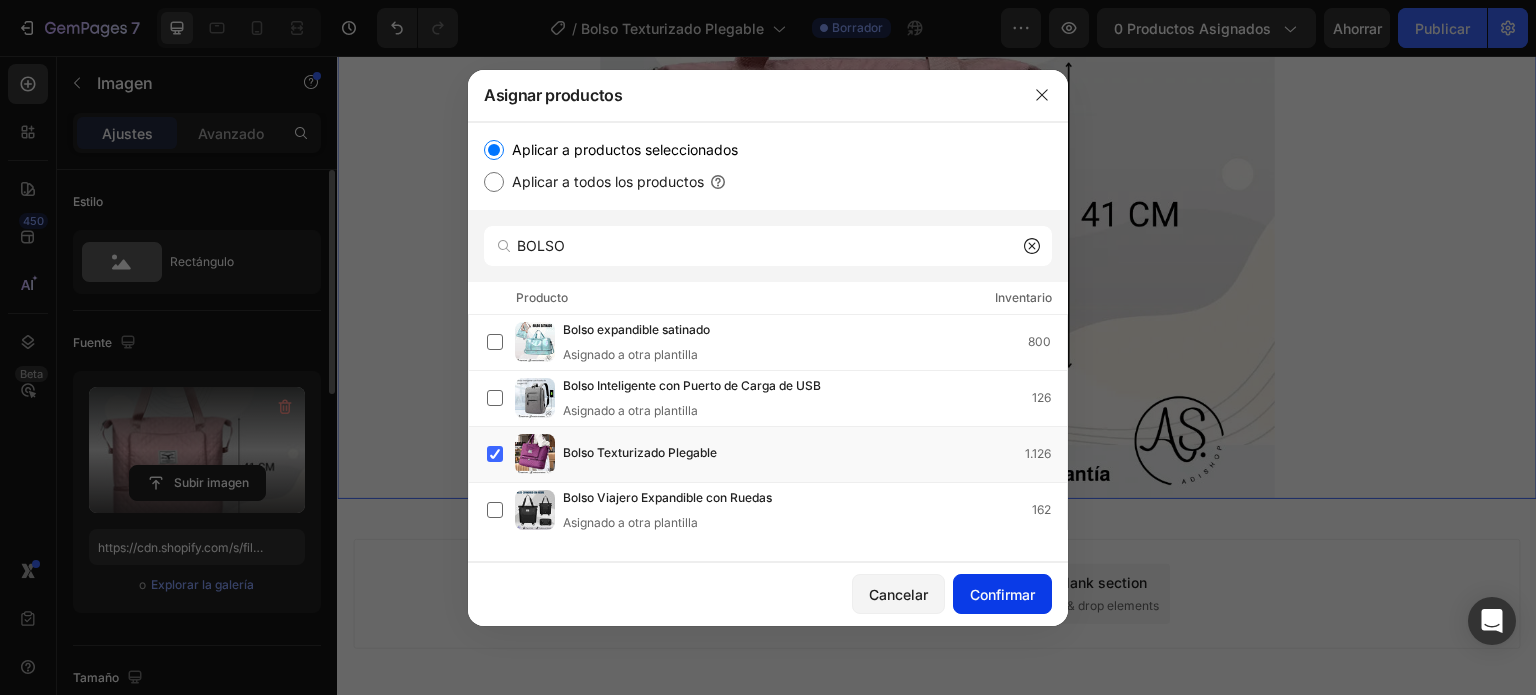 click on "Confirmar" 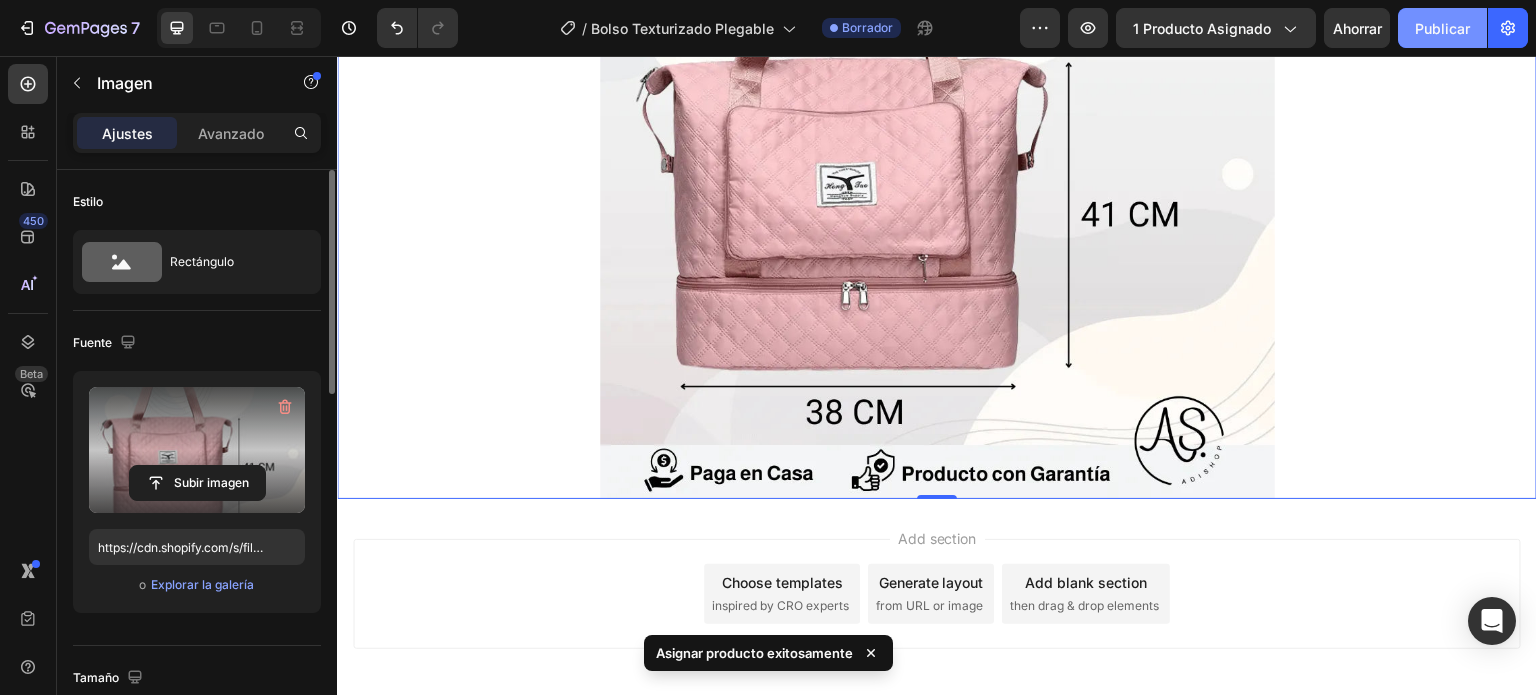 click on "Publicar" at bounding box center (1442, 28) 